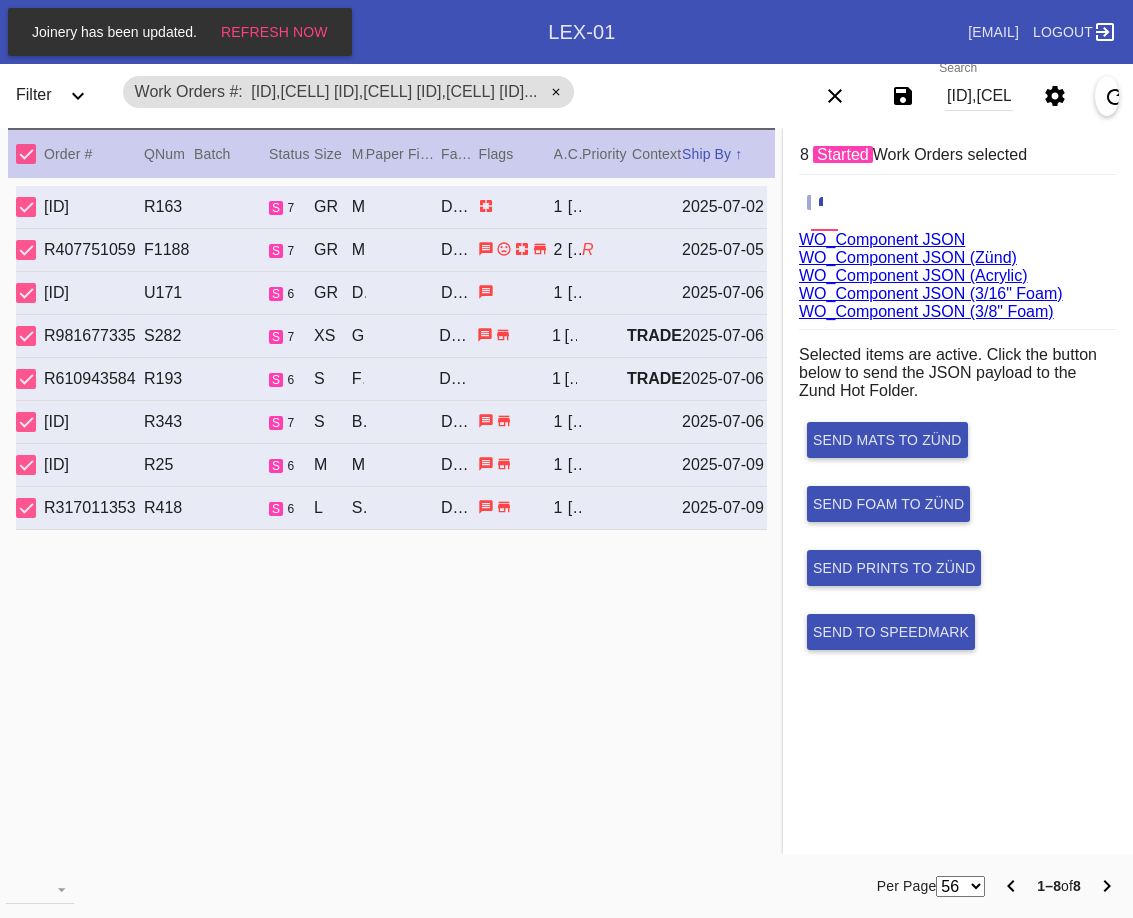 scroll, scrollTop: 0, scrollLeft: 0, axis: both 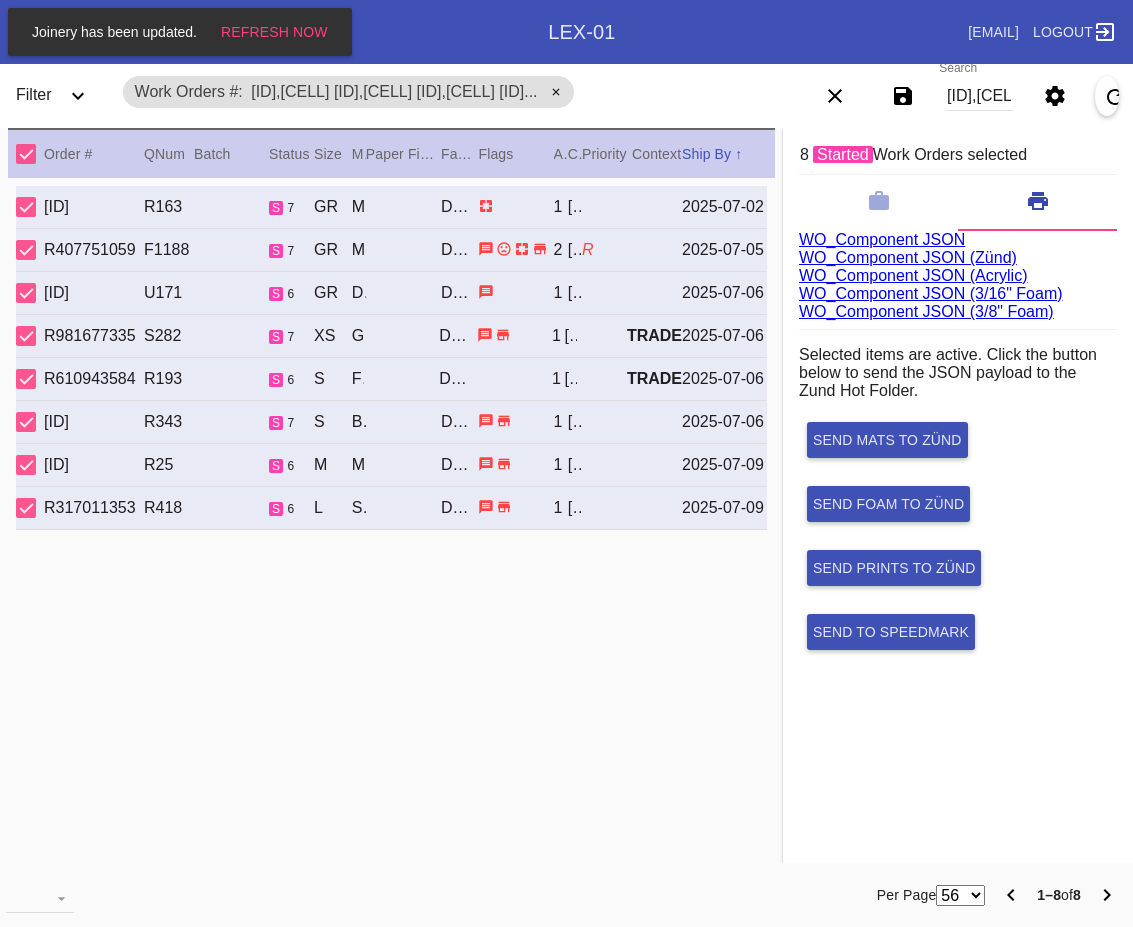 click on "W944867557079870,Cell F W391833812102916,Cell H W151672718499587,Cell H W493187741122081,Cell H W755963586466934,Cell H W692404770140243,Cell E W758178839624809,Cell E W402090715925521,Cell E" at bounding box center [979, 96] 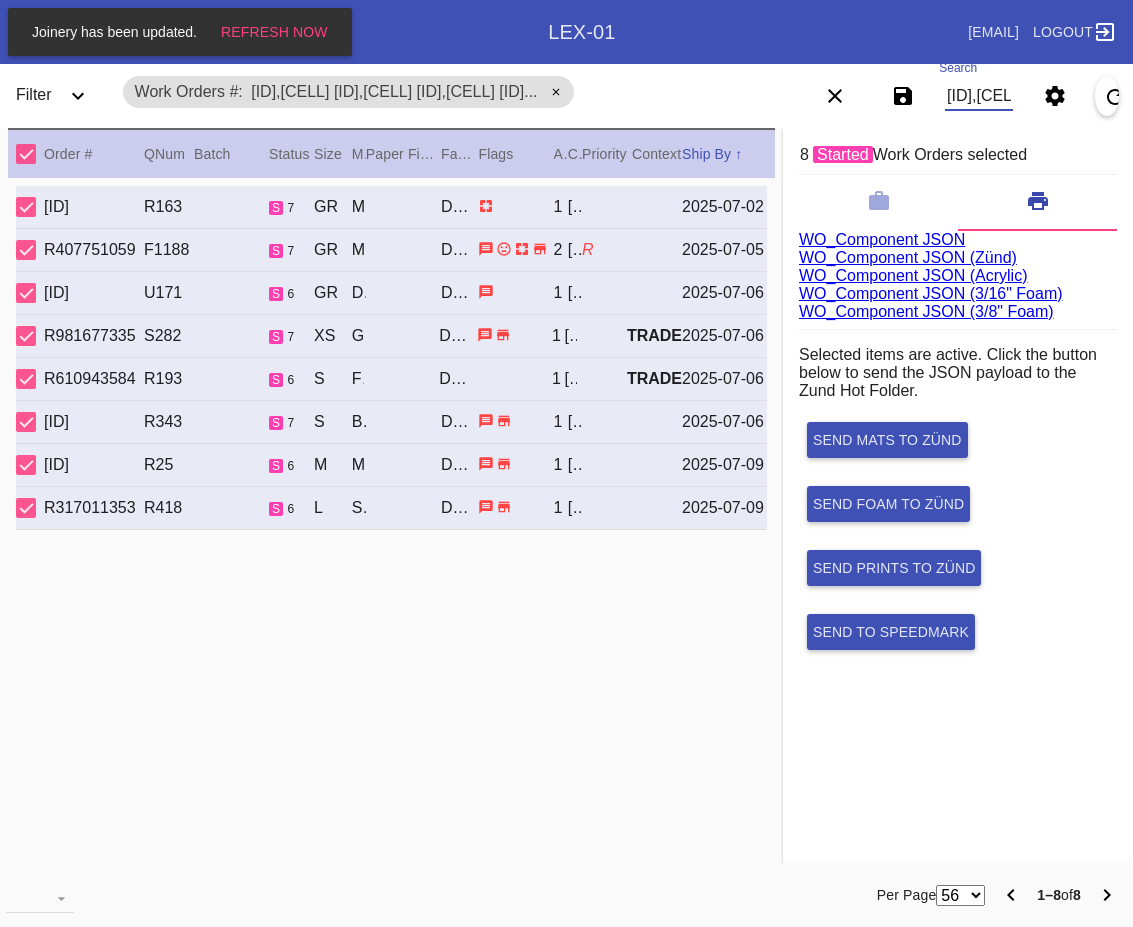 click on "W944867557079870,Cell F W391833812102916,Cell H W151672718499587,Cell H W493187741122081,Cell H W755963586466934,Cell H W692404770140243,Cell E W758178839624809,Cell E W402090715925521,Cell E" at bounding box center (979, 96) 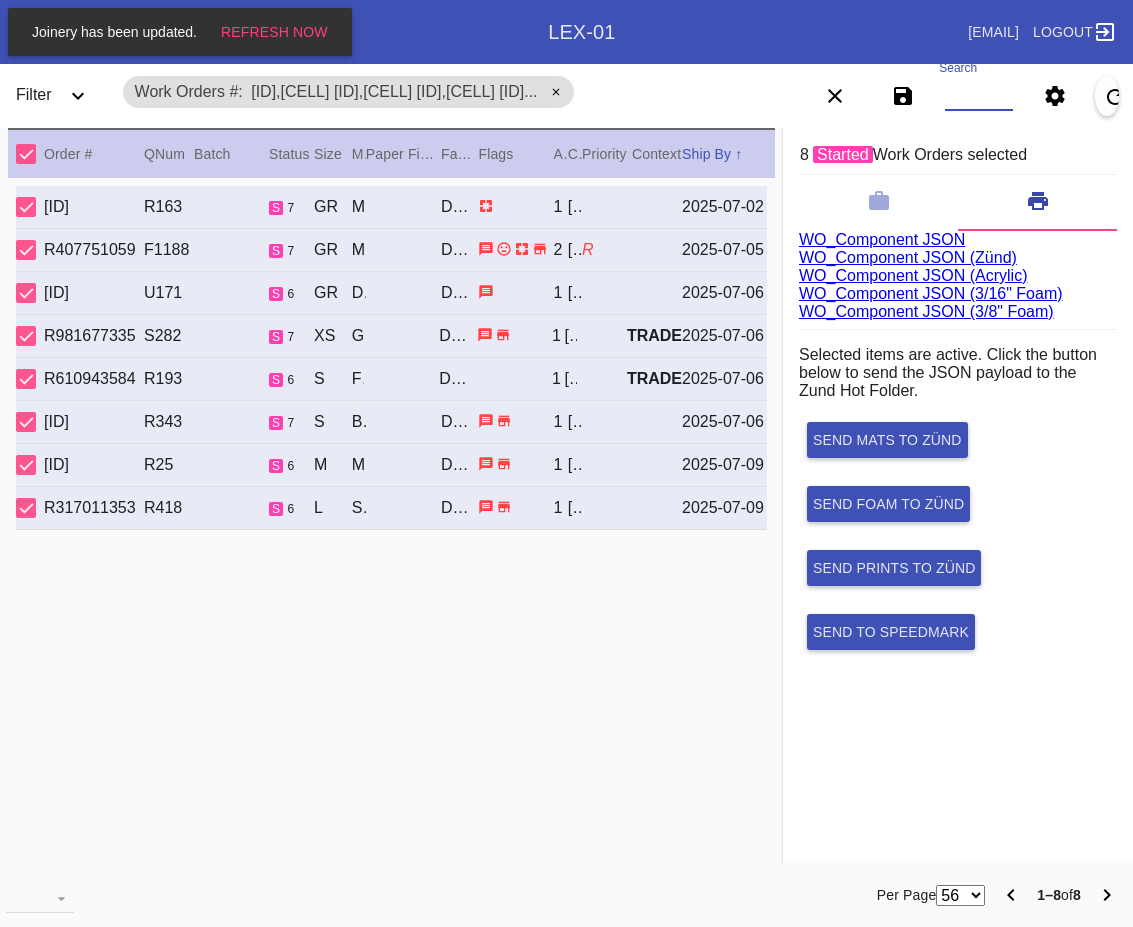 paste on "W390212837314679,Cell D W664950953672319,Cell E W628889823265508,Cell C W468390315970912,Cell E W566443193534994,Cell D W848910862364932,Cell C W337878988127148,Cell H W472929520866337,Cell H W731082036411977,Cell C W604657246056460,Cell B W470887606104937,Cell H W303817392073273,Cell H" 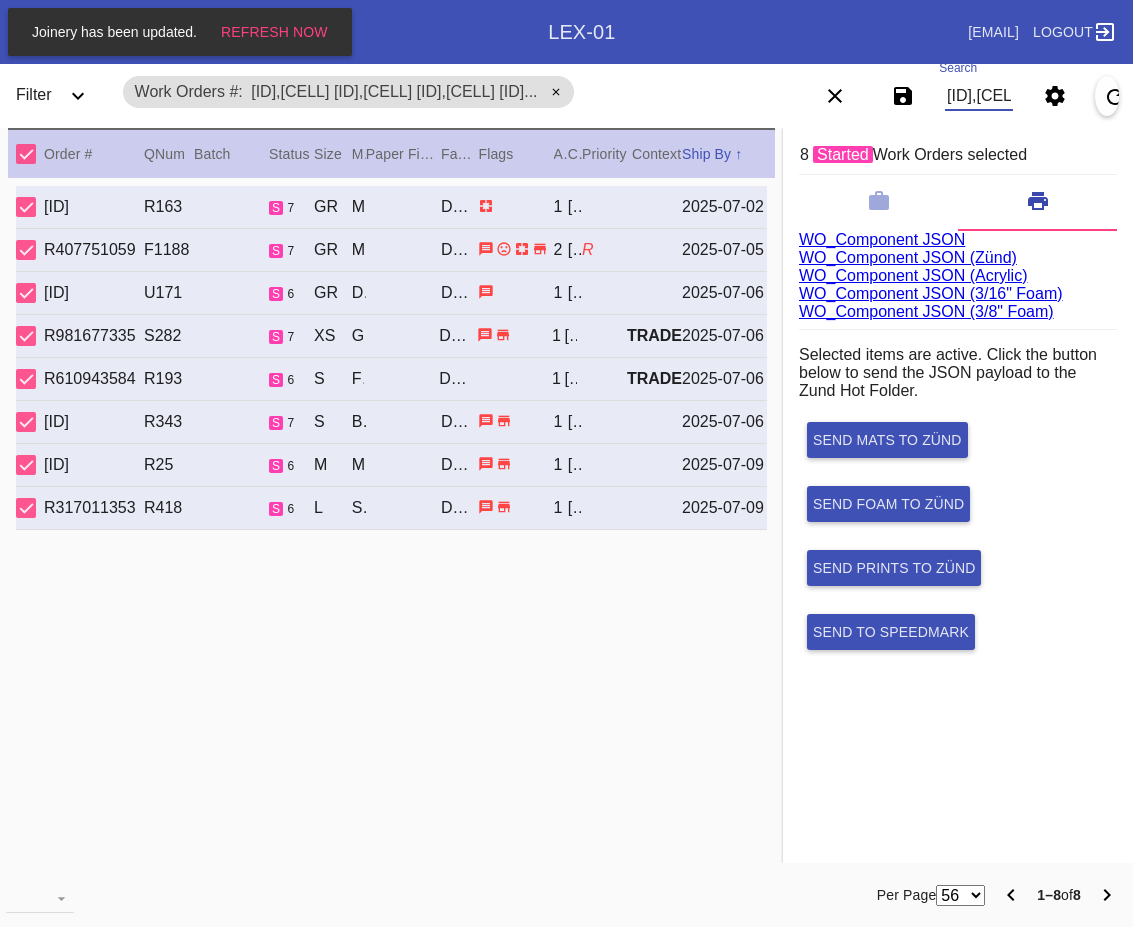 scroll, scrollTop: 0, scrollLeft: 2340, axis: horizontal 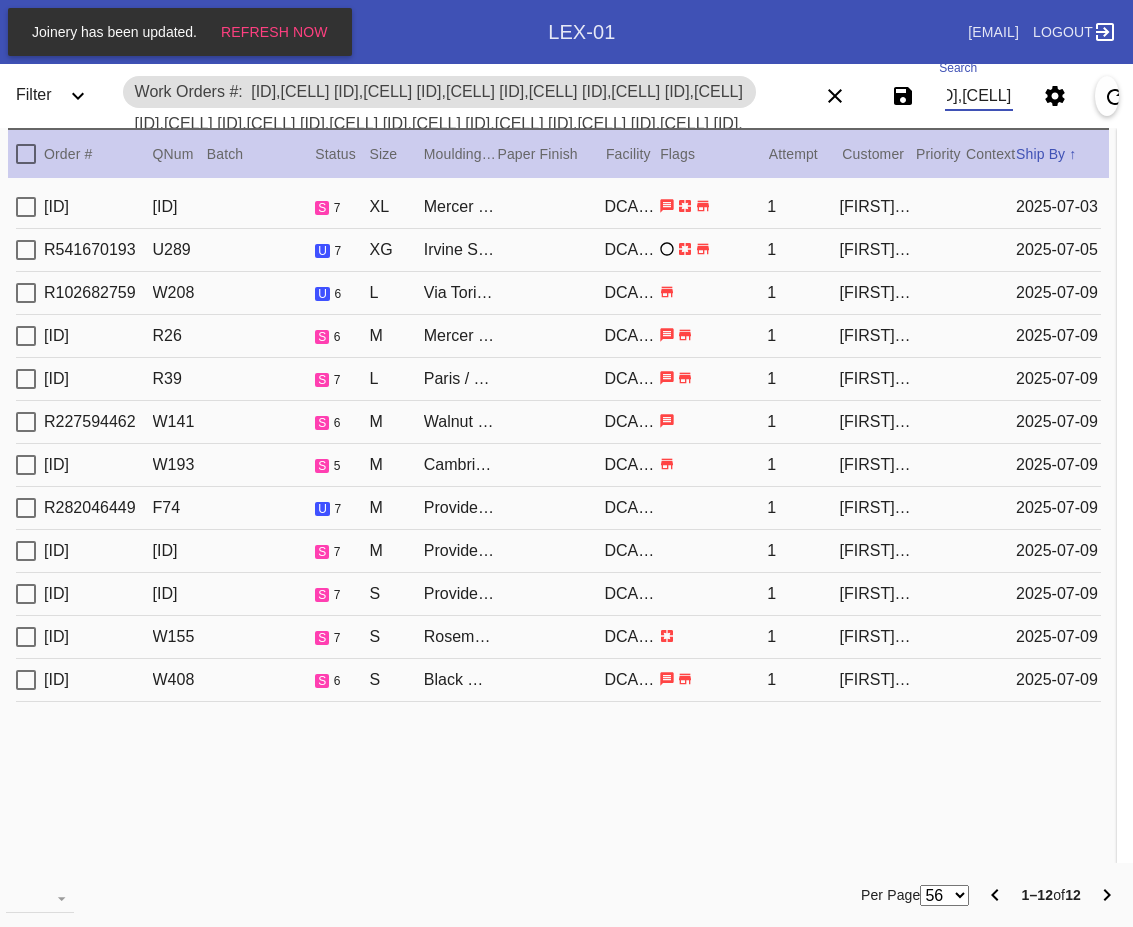 click at bounding box center (26, 154) 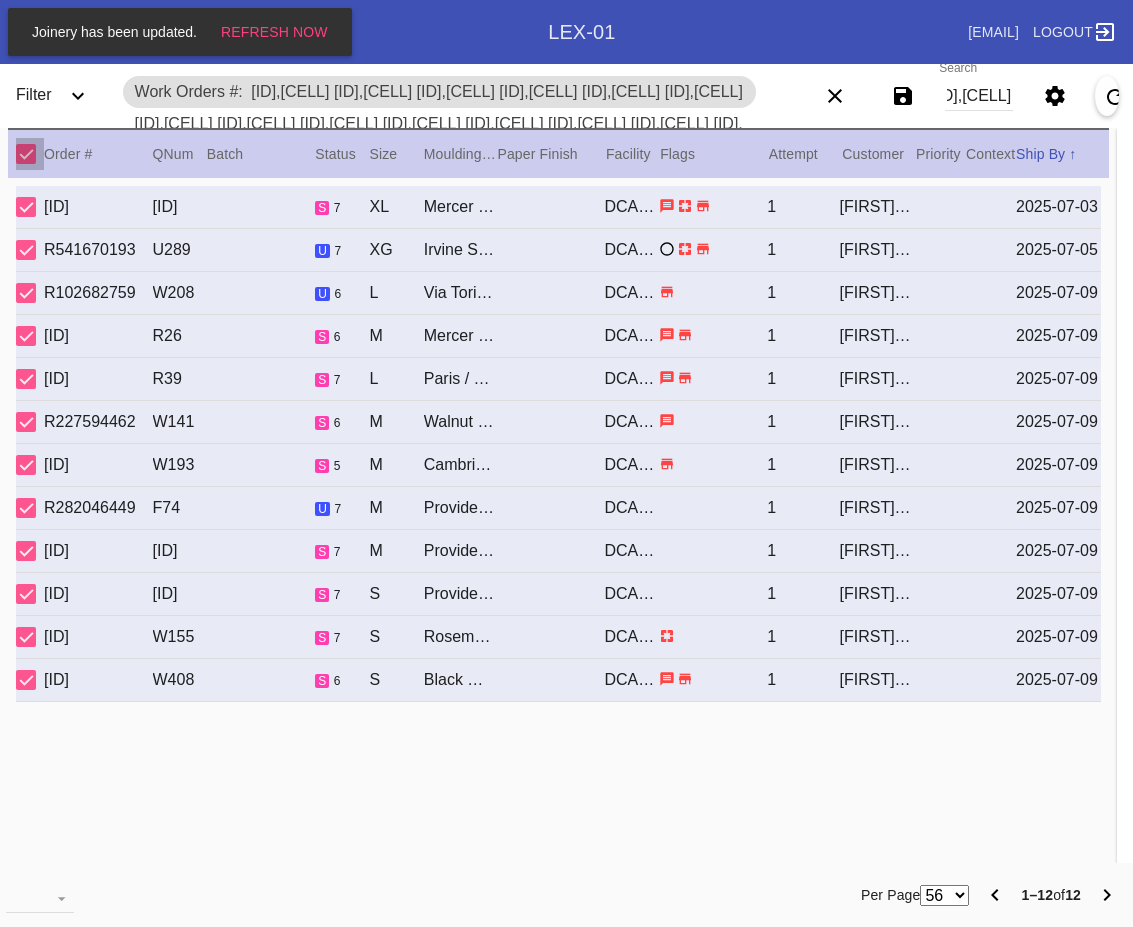 scroll, scrollTop: 0, scrollLeft: 0, axis: both 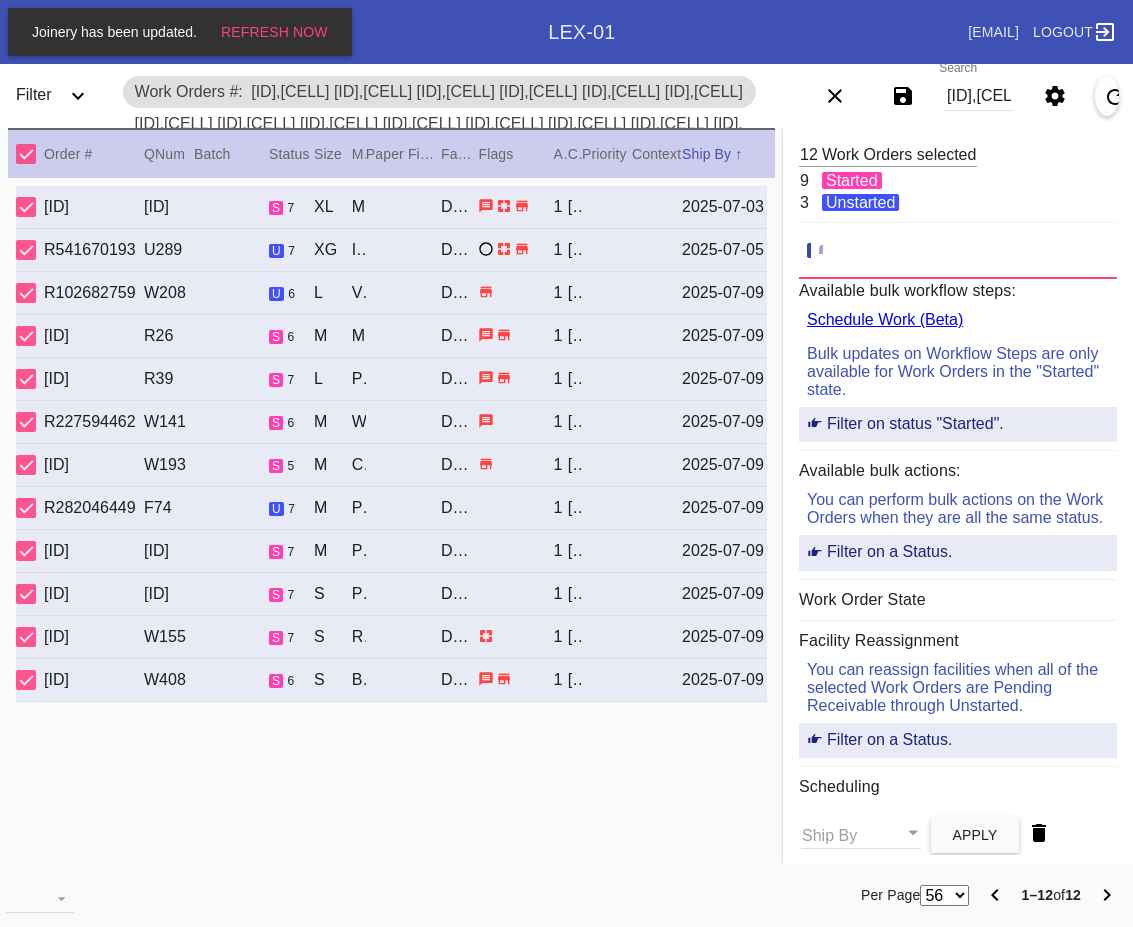 click at bounding box center (958, 255) 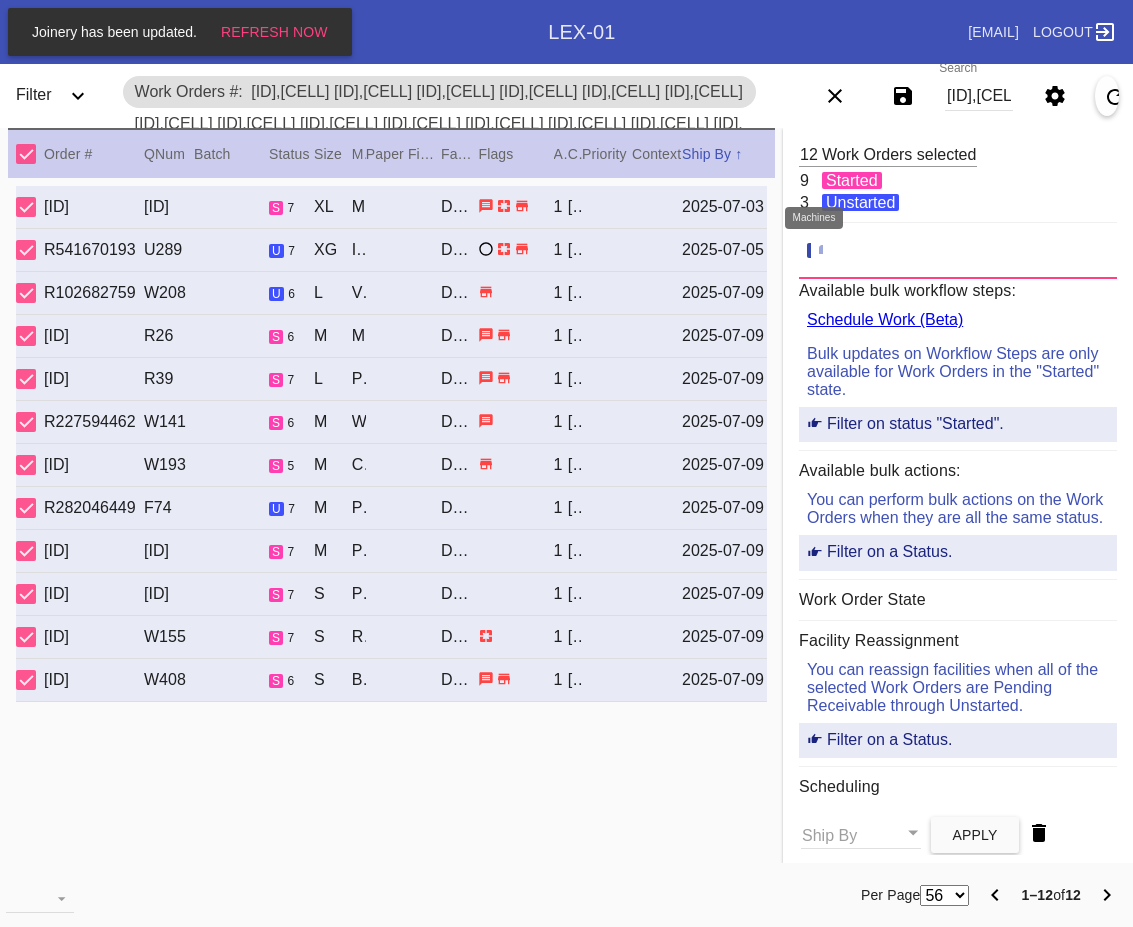 click at bounding box center (829, 251) 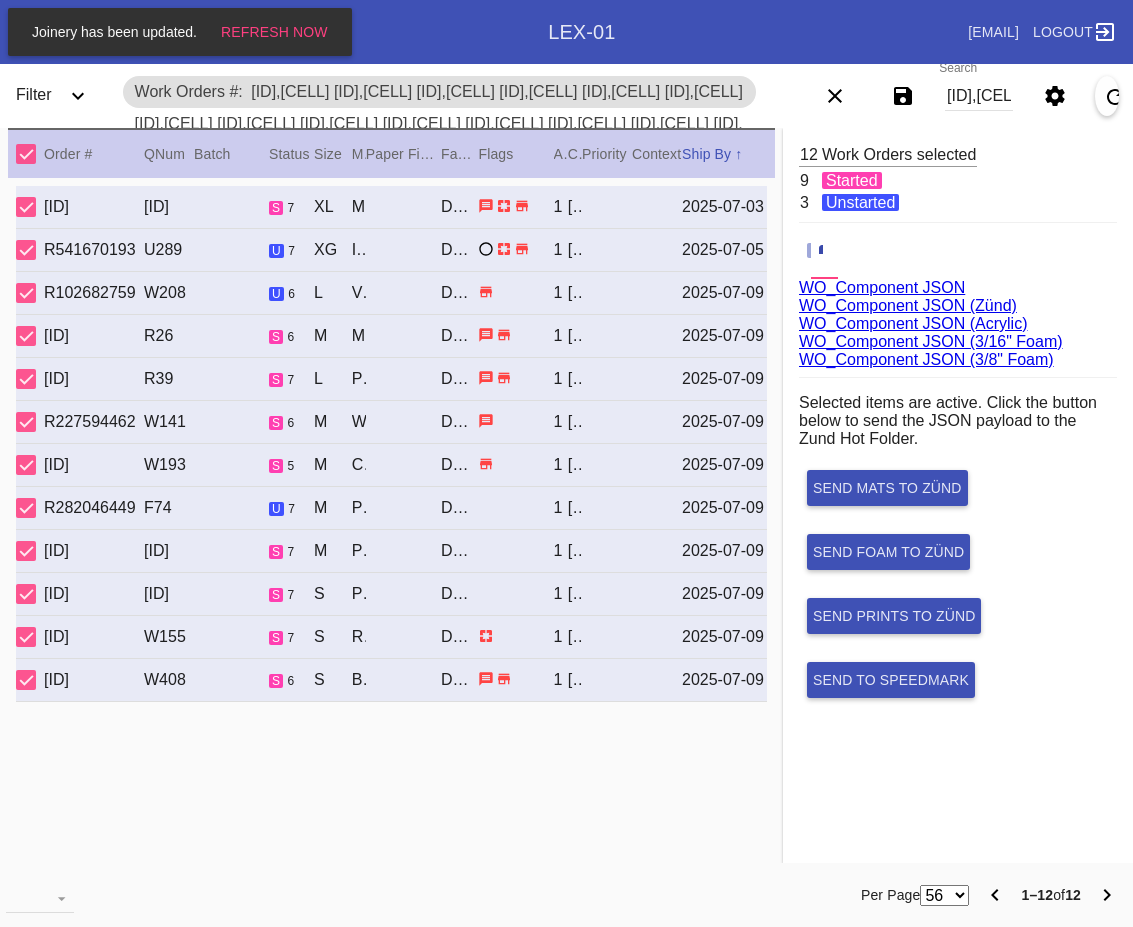 click on "W390212837314679,Cell D W664950953672319,Cell E W628889823265508,Cell C W468390315970912,Cell E W566443193534994,Cell D W848910862364932,Cell C W337878988127148,Cell H W472929520866337,Cell H W731082036411977,Cell C W604657246056460,Cell B W470887606104937,Cell H W303817392073273,Cell H" at bounding box center [979, 96] 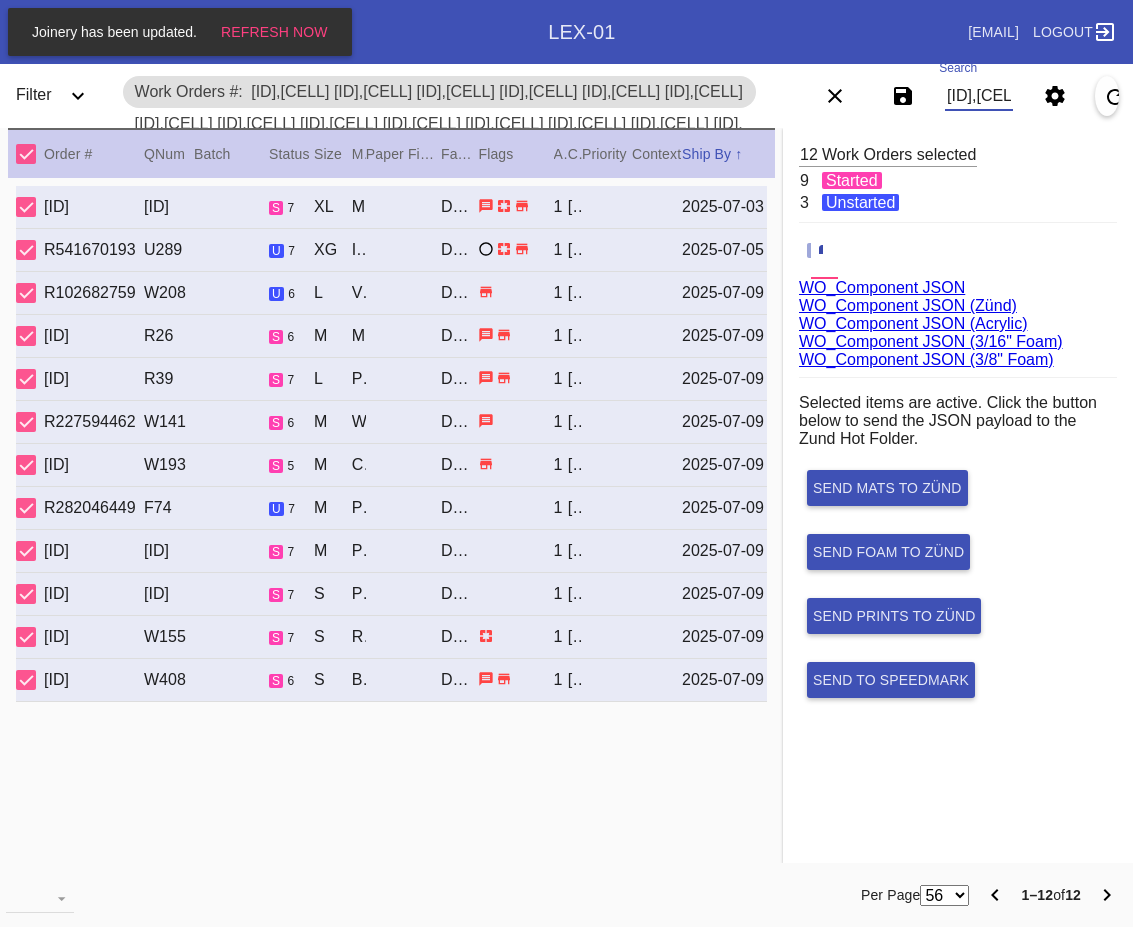 click on "W390212837314679,Cell D W664950953672319,Cell E W628889823265508,Cell C W468390315970912,Cell E W566443193534994,Cell D W848910862364932,Cell C W337878988127148,Cell H W472929520866337,Cell H W731082036411977,Cell C W604657246056460,Cell B W470887606104937,Cell H W303817392073273,Cell H" at bounding box center (979, 96) 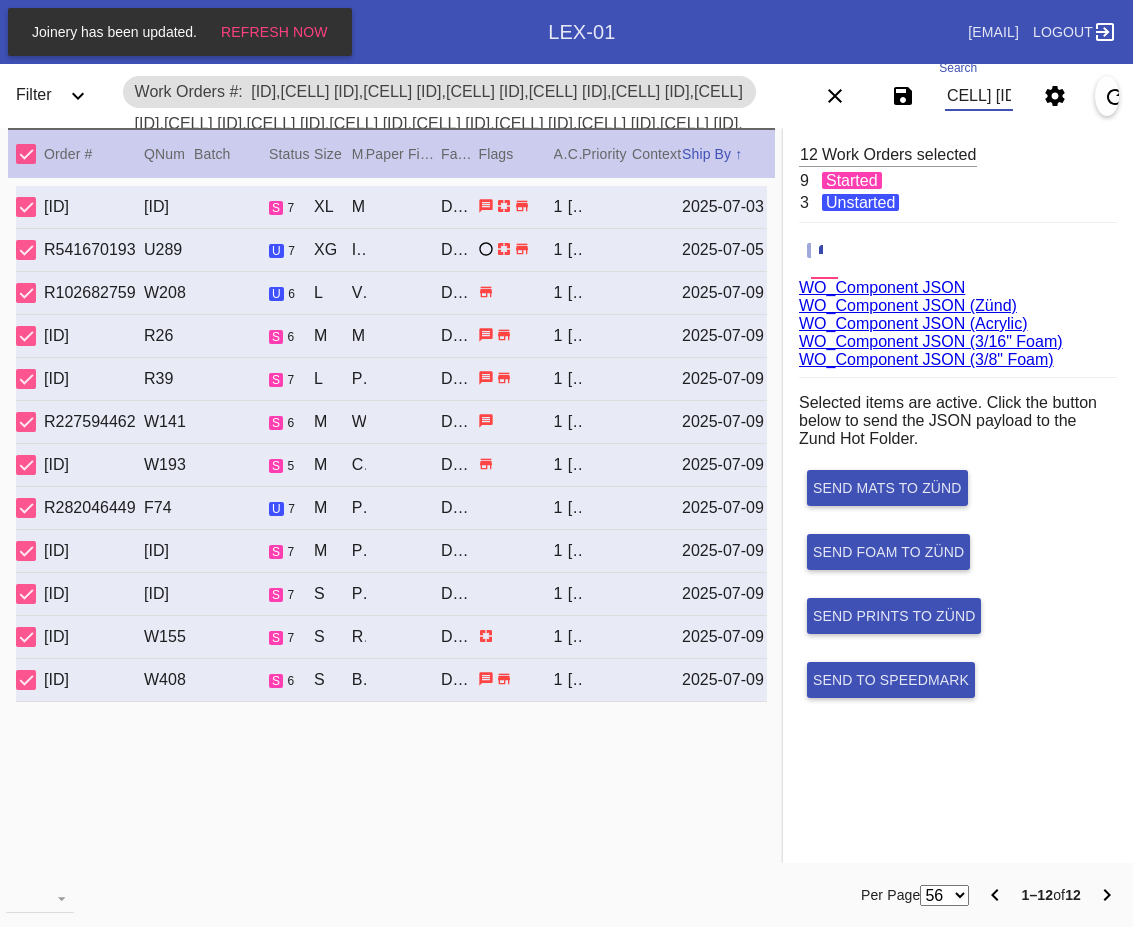 click on "W390212837314679,Cell D W664950953672319,Cell E W628889823265508,Cell C W468390315970912,Cell E W566443193534994,Cell D W848910862364932,Cell C W337878988127148,Cell H W472929520866337,Cell H W731082036411977,Cell C W604657246056460,Cell B W470887606104937,Cell H W303817392073273,Cell H" at bounding box center (979, 96) 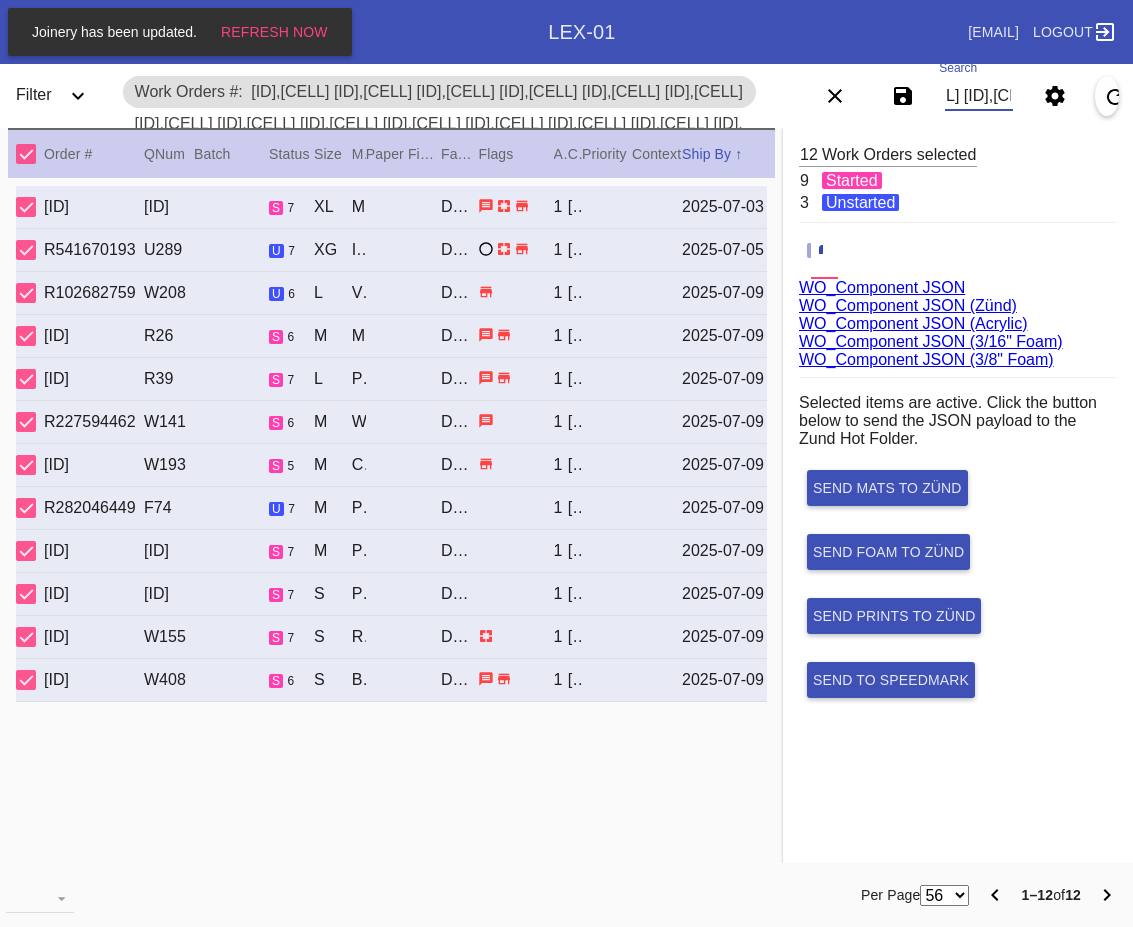 click on "W390212837314679,Cell D W664950953672319,Cell E W628889823265508,Cell C W468390315970912,Cell E W566443193534994,Cell D W848910862364932,Cell C W337878988127148,Cell H W472929520866337,Cell H W731082036411977,Cell C W604657246056460,Cell B W470887606104937,Cell H W303817392073273,Cell H" at bounding box center [979, 96] 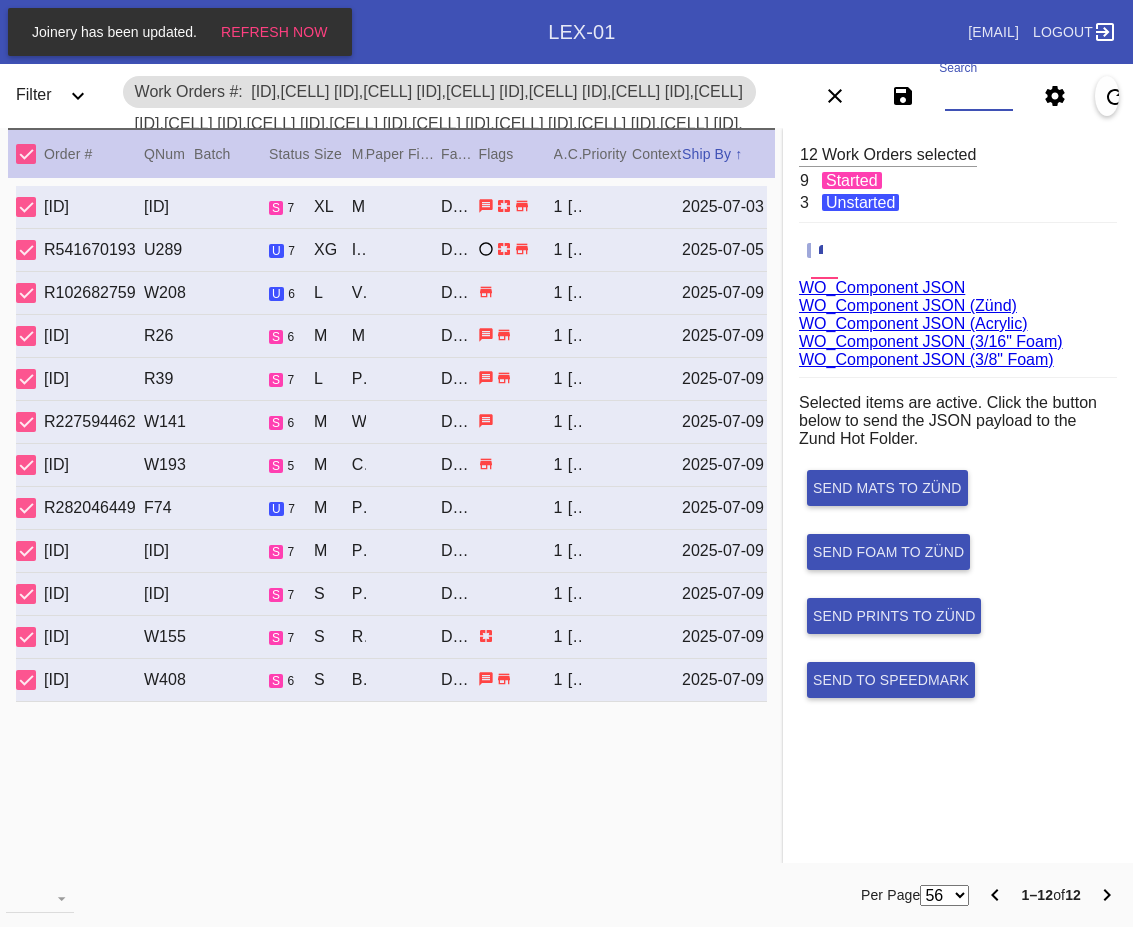 scroll, scrollTop: 0, scrollLeft: 0, axis: both 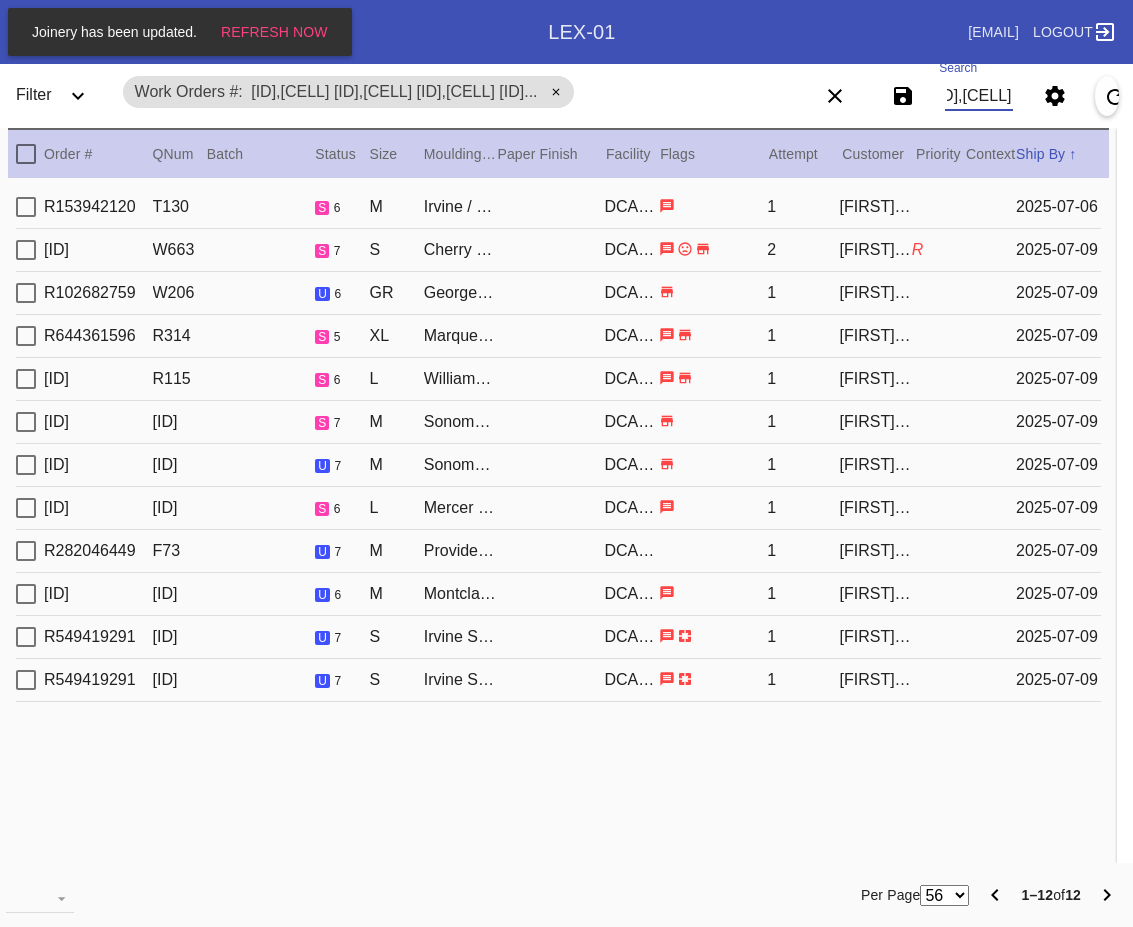 type on "W803289074551572,Cell C W395641754729705,Cell B W357234517396708,Cell C W154507388703259,Cell D W863489540195367,Cell A W674498620014038,Cell A W480874387786351,Cell E W588844964627311,Cell G W890217507651144,Cell G W825230941172648,Cell E W752300461823828,Cell B W575509646225335,Cell A" 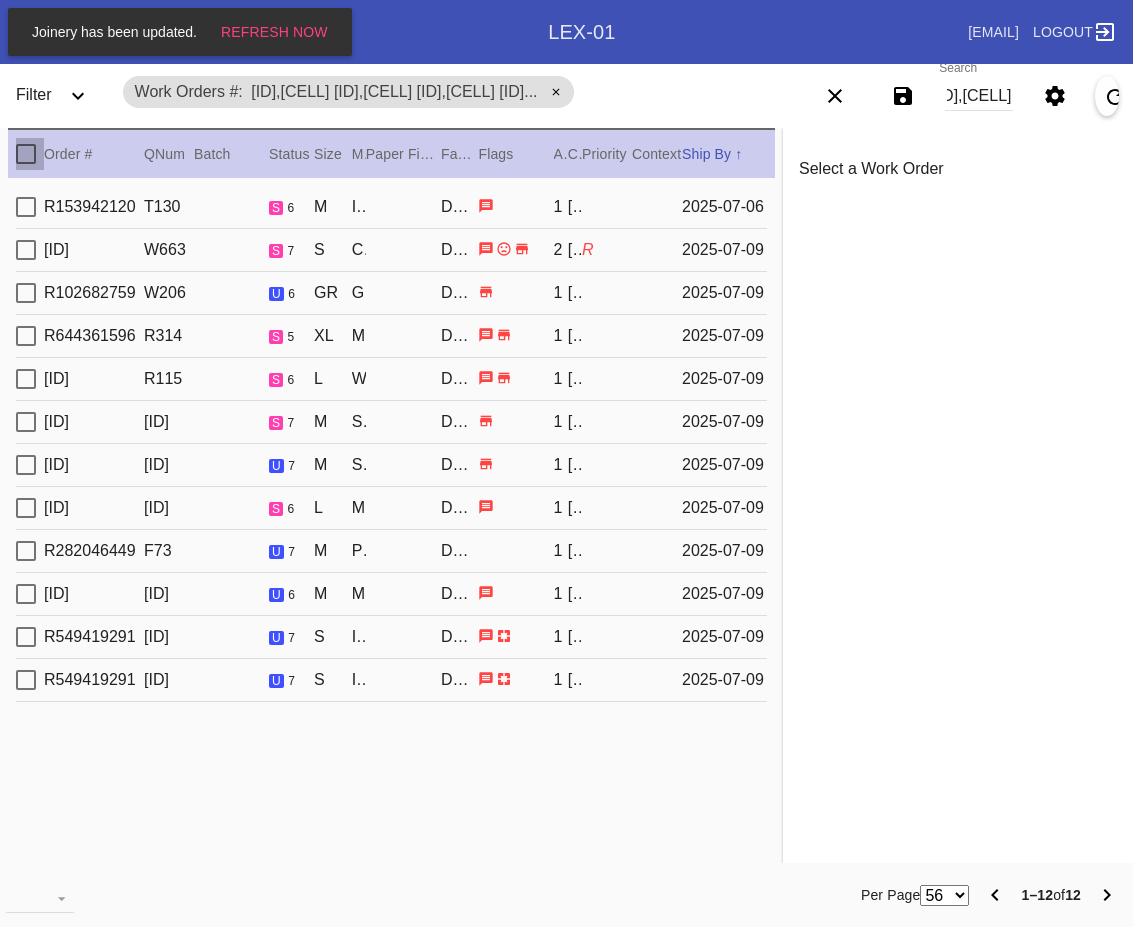 click at bounding box center (26, 154) 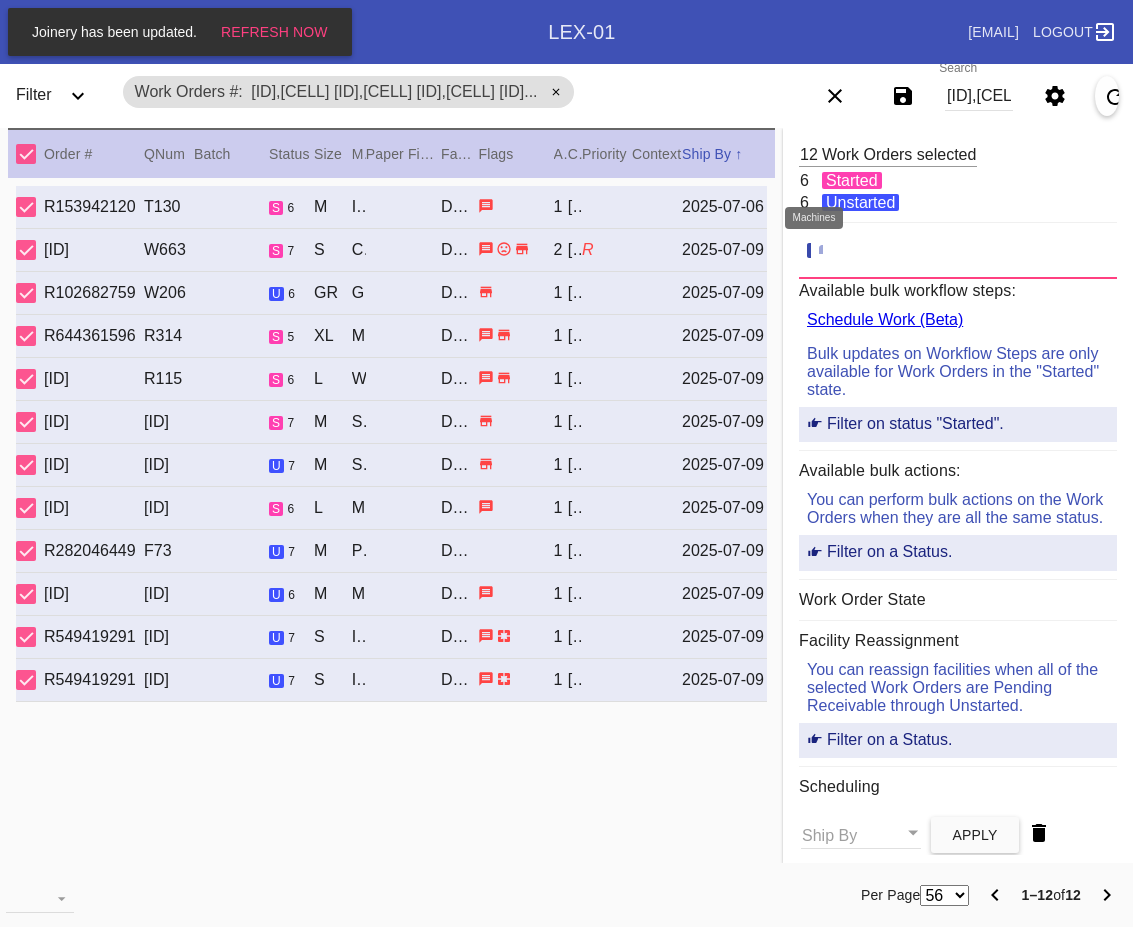 click at bounding box center (829, 249) 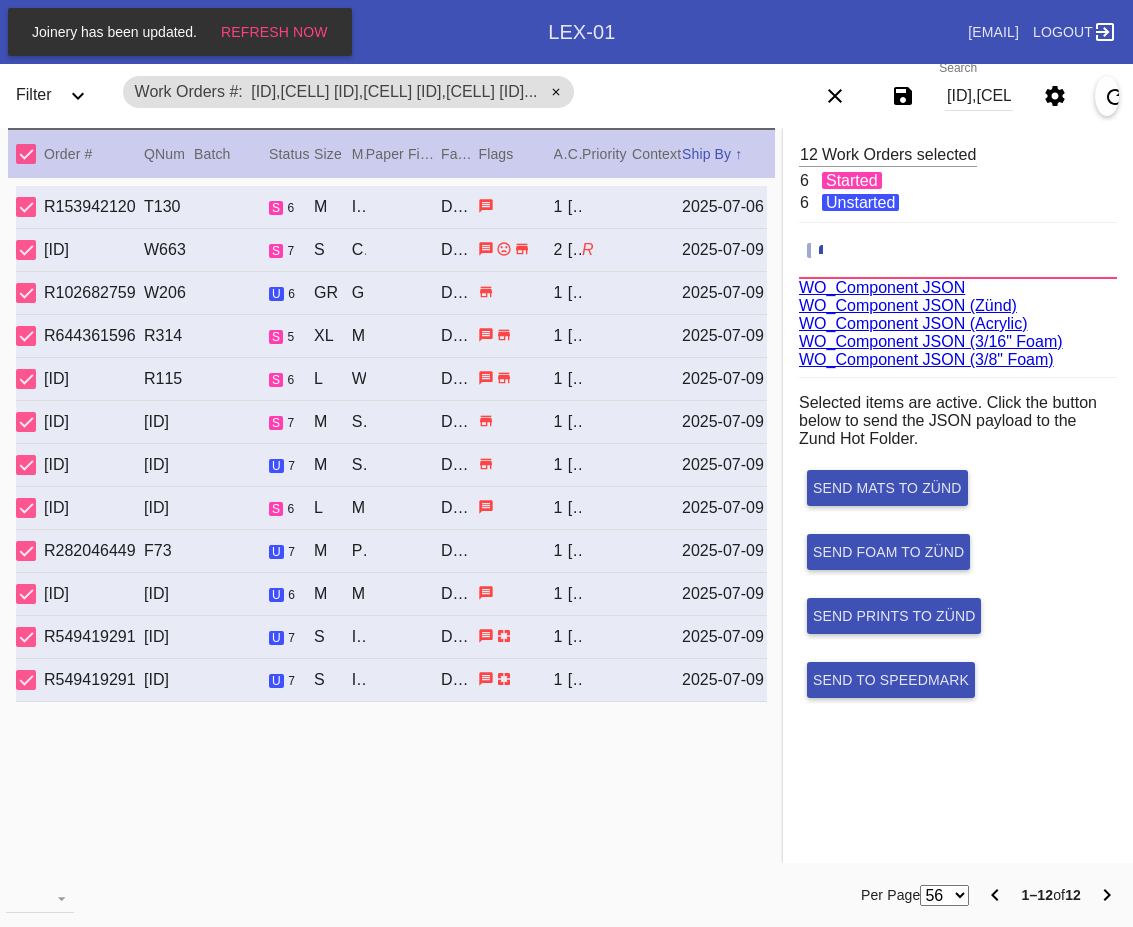 scroll, scrollTop: 75, scrollLeft: 0, axis: vertical 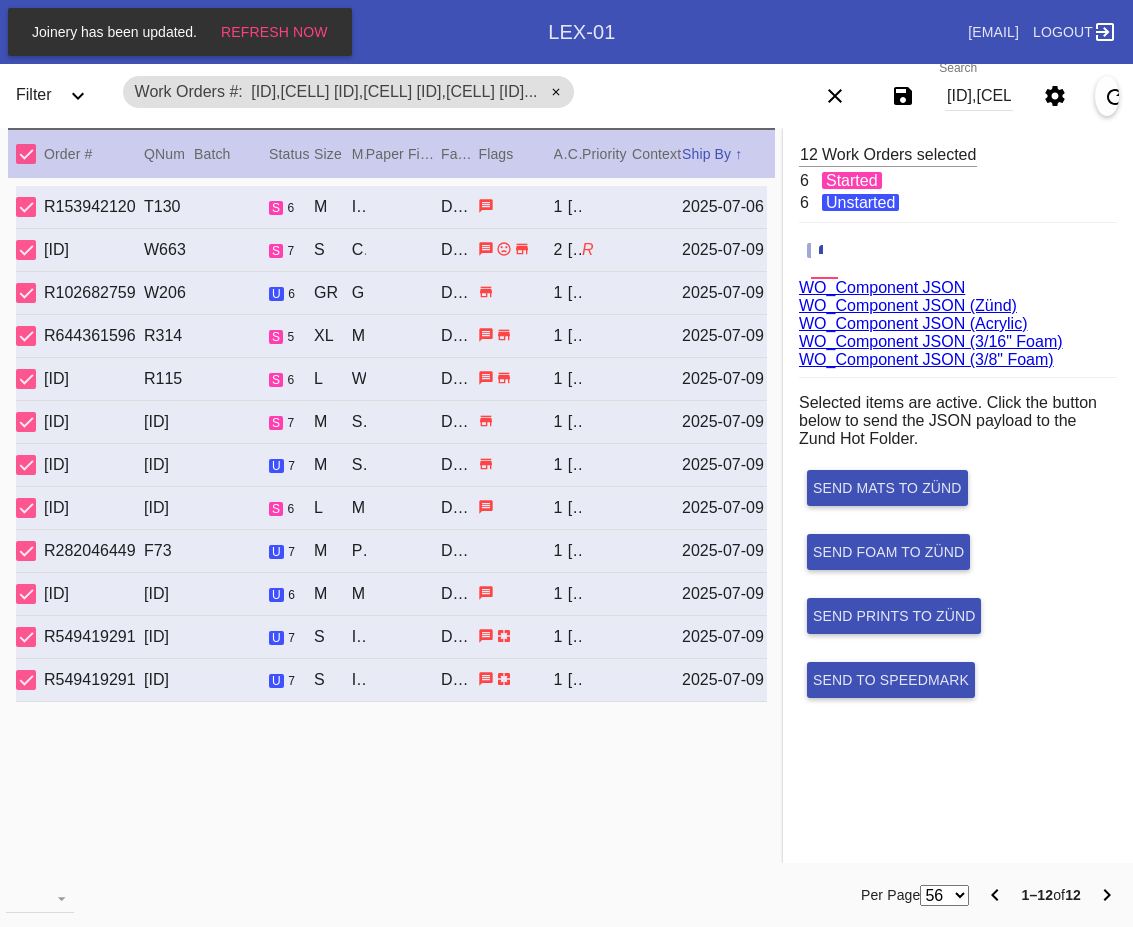 click on "W803289074551572,Cell C W395641754729705,Cell B W357234517396708,Cell C W154507388703259,Cell D W863489540195367,Cell A W674498620014038,Cell A W480874387786351,Cell E W588844964627311,Cell G W890217507651144,Cell G W825230941172648,Cell E W752300461823828,Cell B W575509646225335,Cell A" at bounding box center (979, 96) 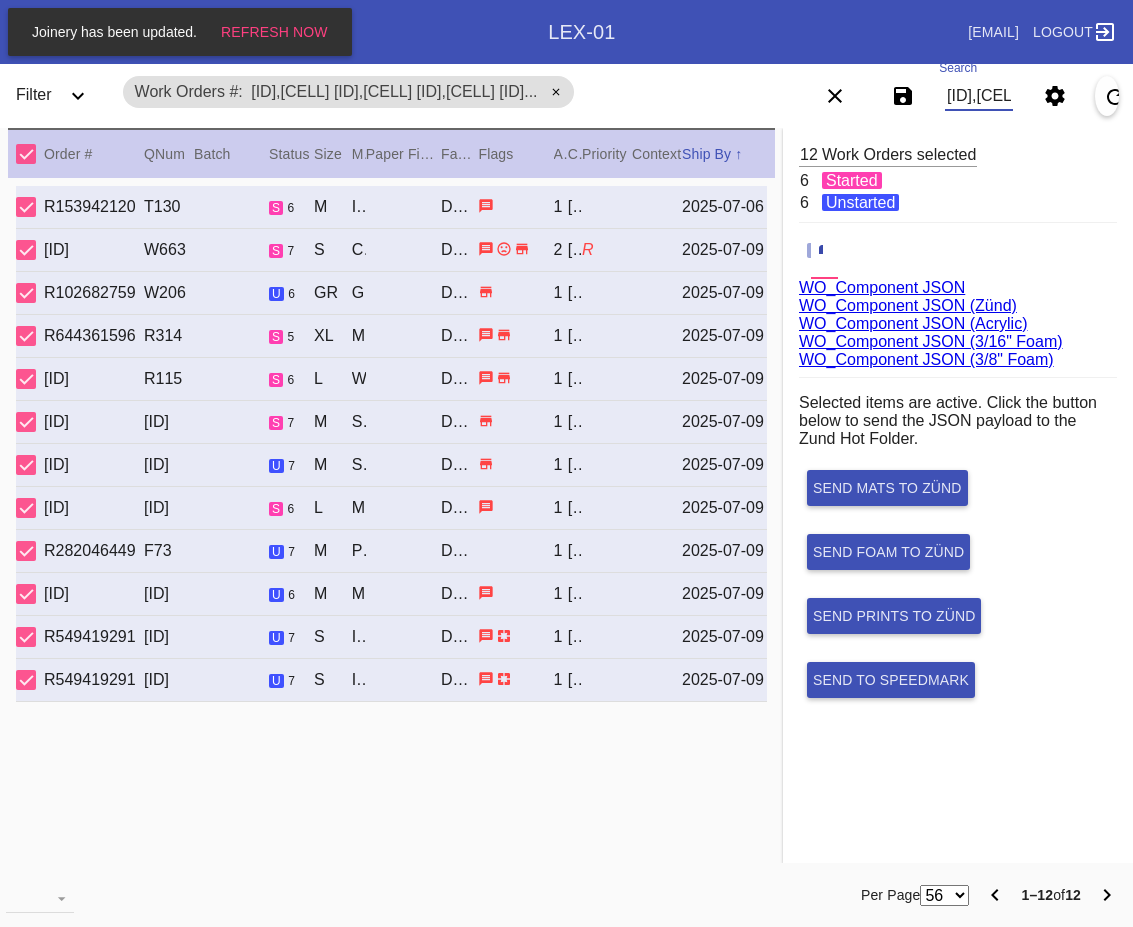 click on "W803289074551572,Cell C W395641754729705,Cell B W357234517396708,Cell C W154507388703259,Cell D W863489540195367,Cell A W674498620014038,Cell A W480874387786351,Cell E W588844964627311,Cell G W890217507651144,Cell G W825230941172648,Cell E W752300461823828,Cell B W575509646225335,Cell A" at bounding box center (979, 96) 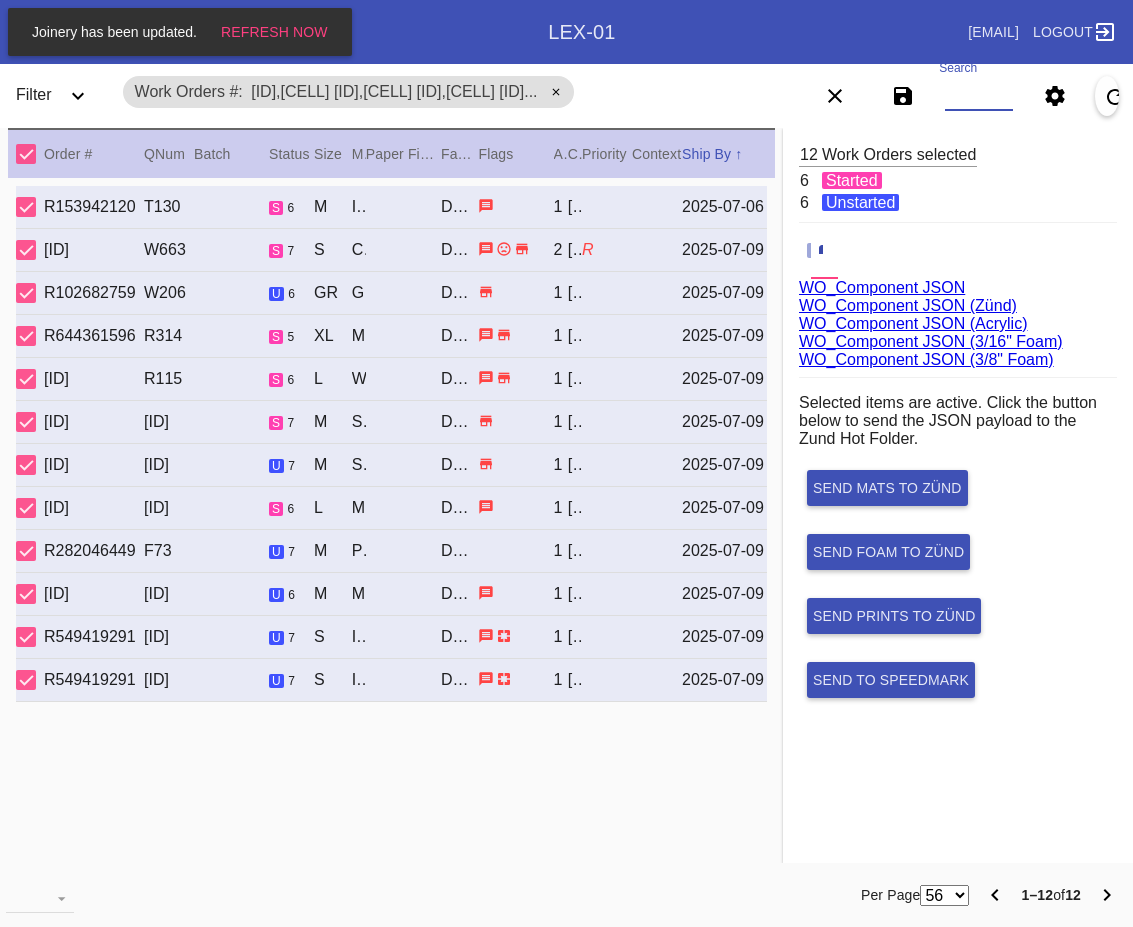 paste on "L026617073063010,Ipsu D" 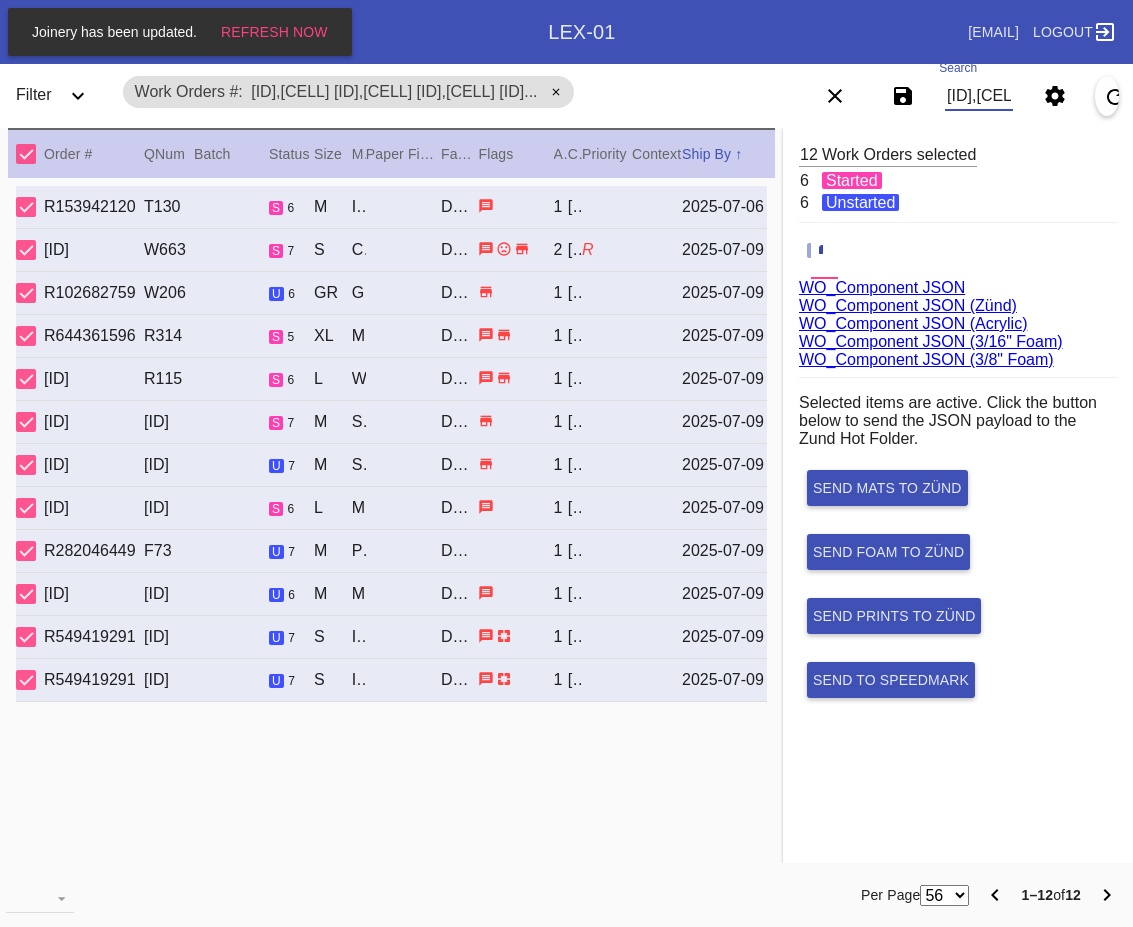 scroll, scrollTop: 0, scrollLeft: 132, axis: horizontal 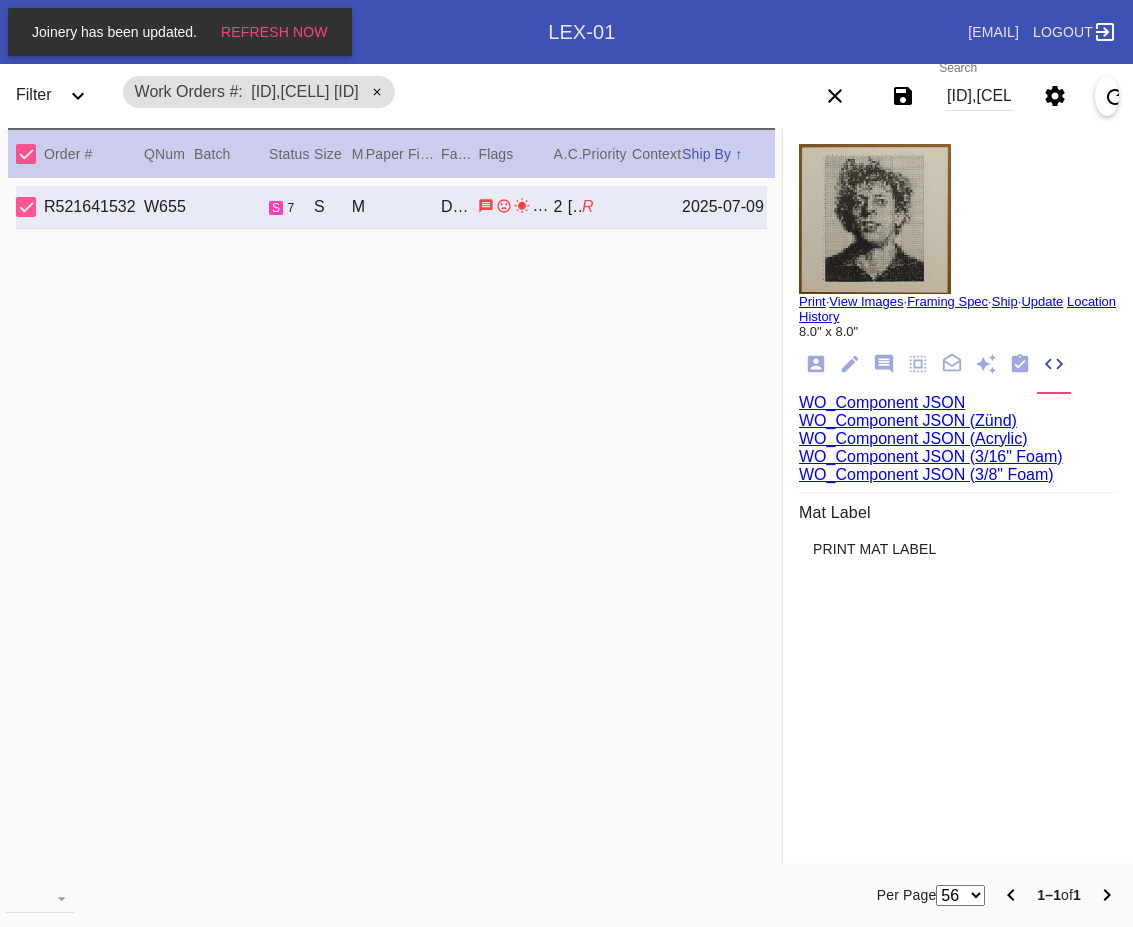 click on "L026617073063010,Ipsu D" at bounding box center (979, 96) 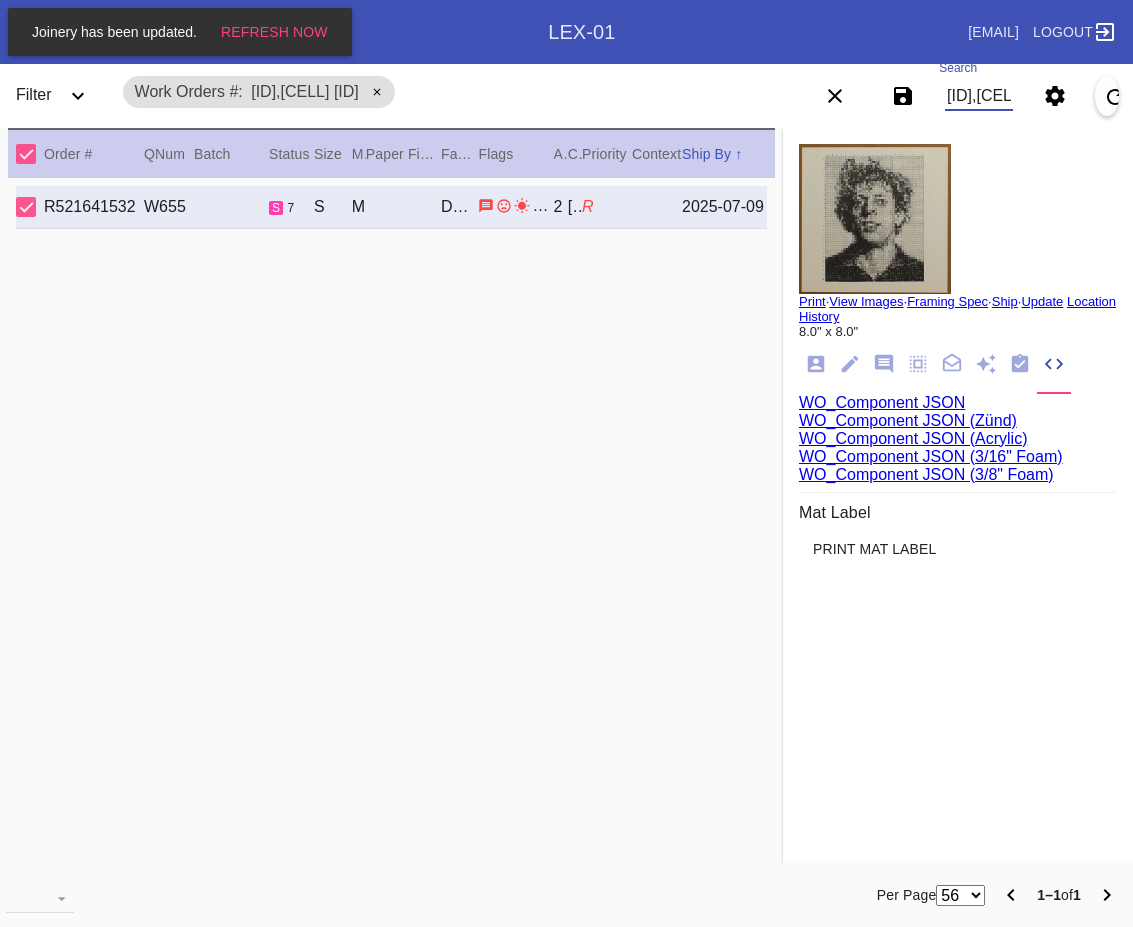 click on "L026617073063010,Ipsu D" at bounding box center [979, 96] 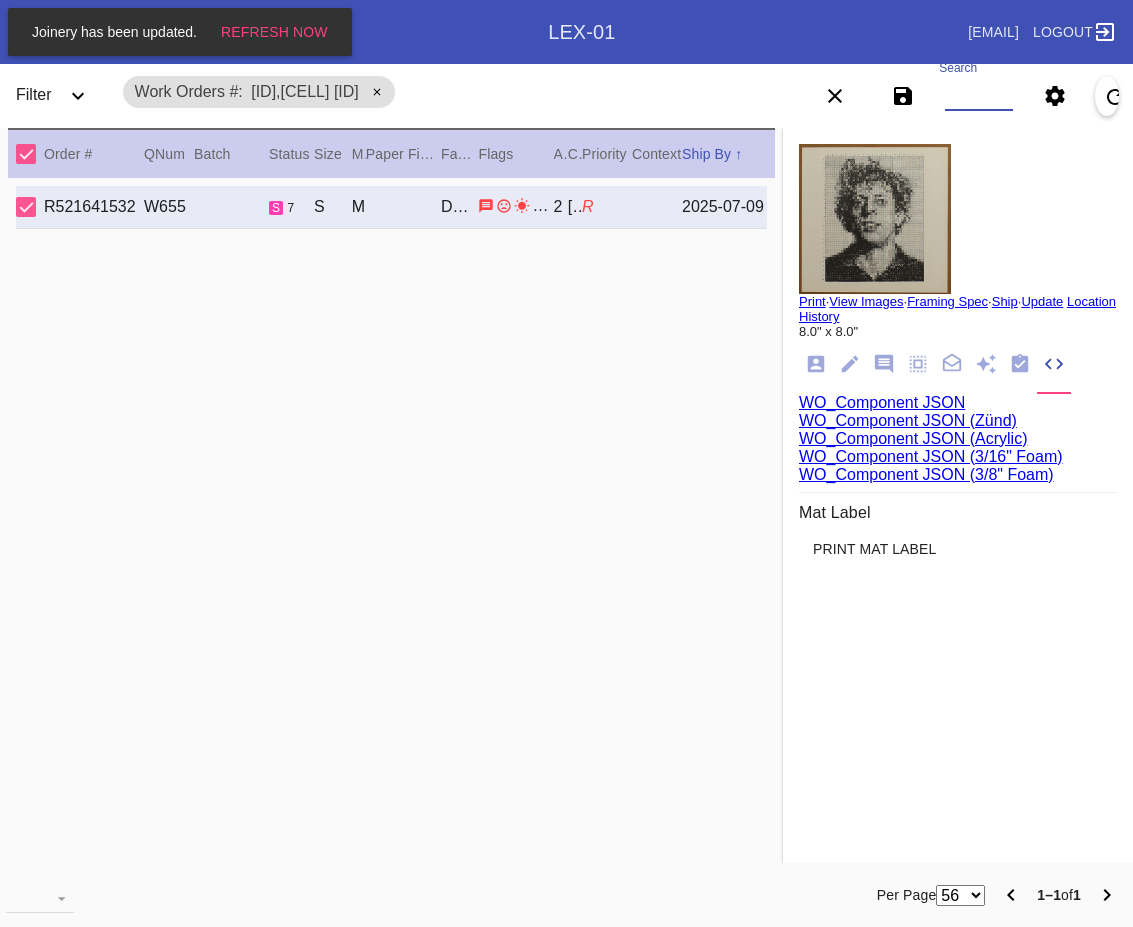 paste on "W183216494268047,Cell F W588741366666512,Cell G W643147561825274,Cell A W594568306530213,Cell E W775132996594865,Cell B W480165289912677,Cell E W986678579091969,Cell F W175319628897580,Cell G W900061961997093,Cell F" 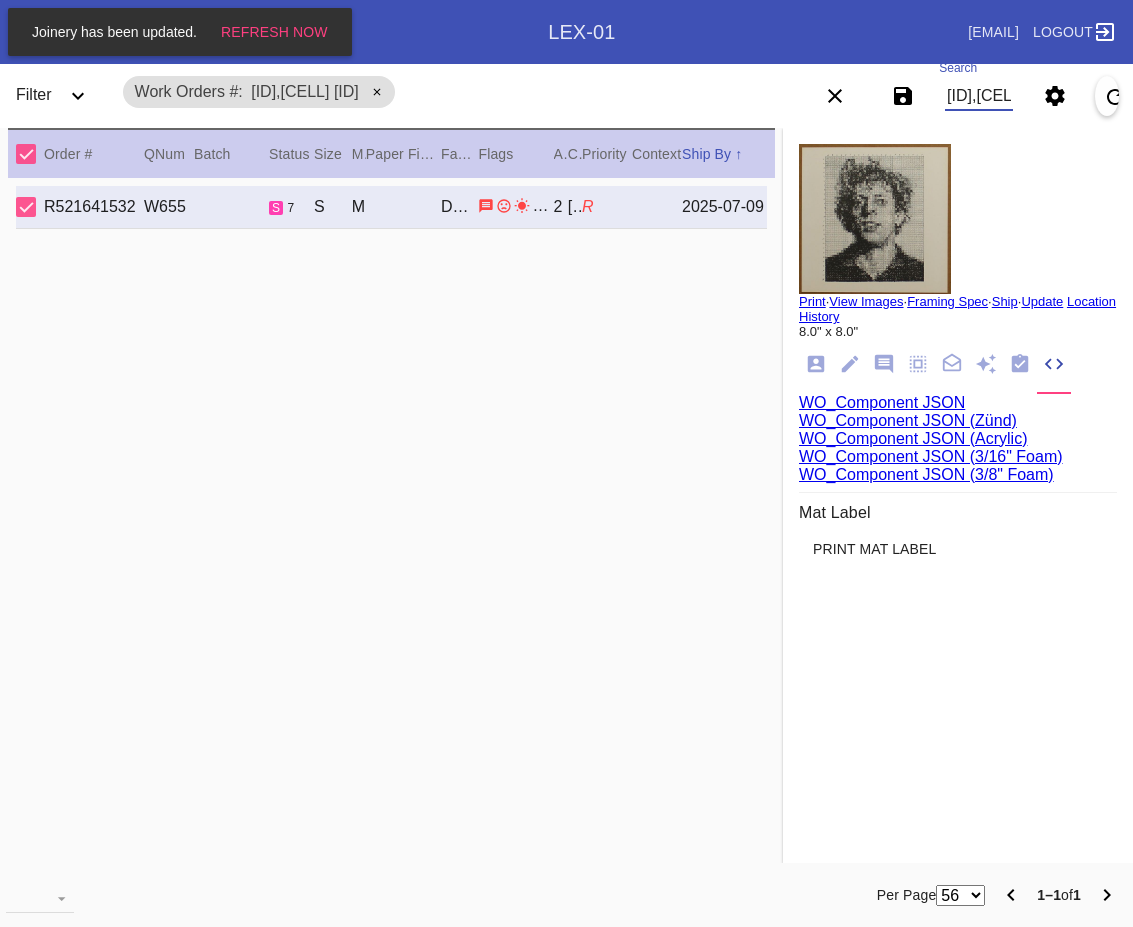 scroll, scrollTop: 0, scrollLeft: 1732, axis: horizontal 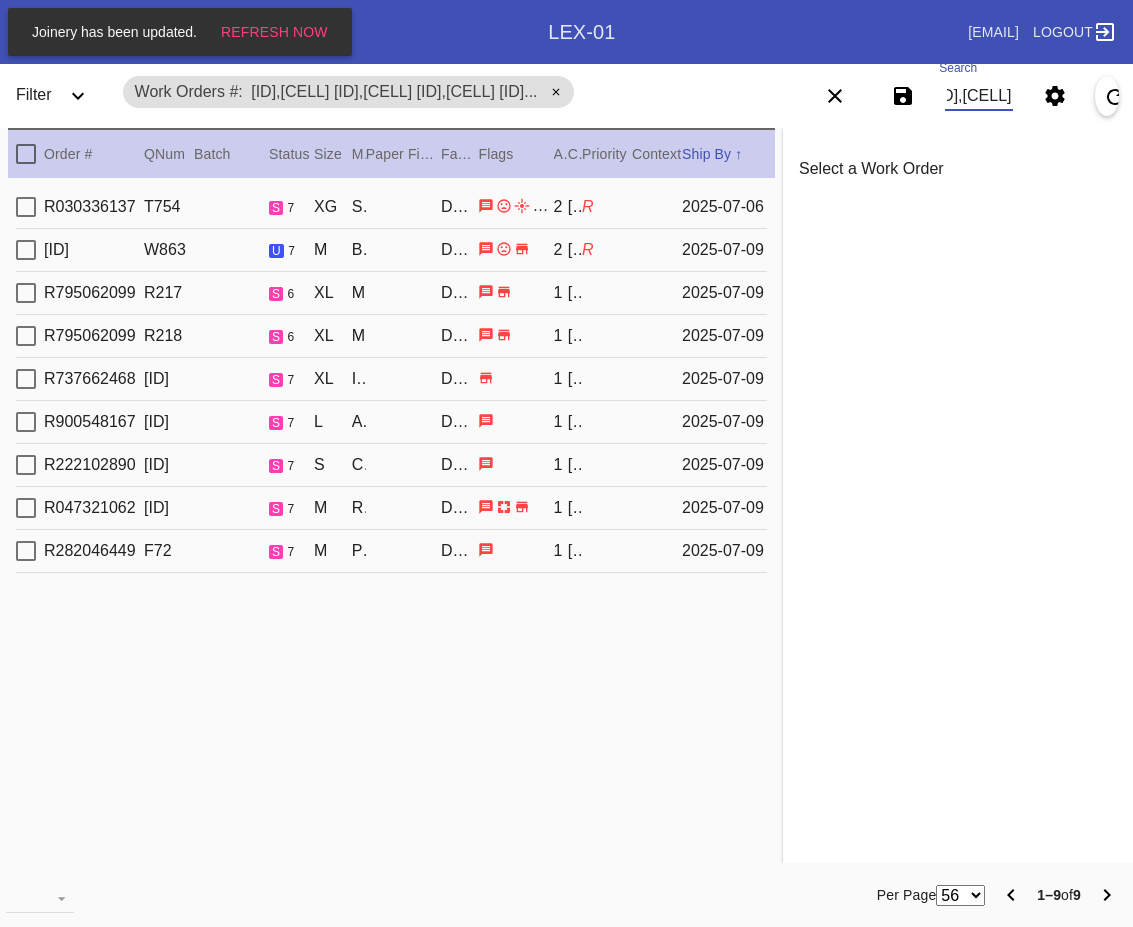 type on "W183216494268047,Cell F W588741366666512,Cell G W643147561825274,Cell A W594568306530213,Cell E W775132996594865,Cell B W480165289912677,Cell E W986678579091969,Cell F W175319628897580,Cell G W900061961997093,Cell F" 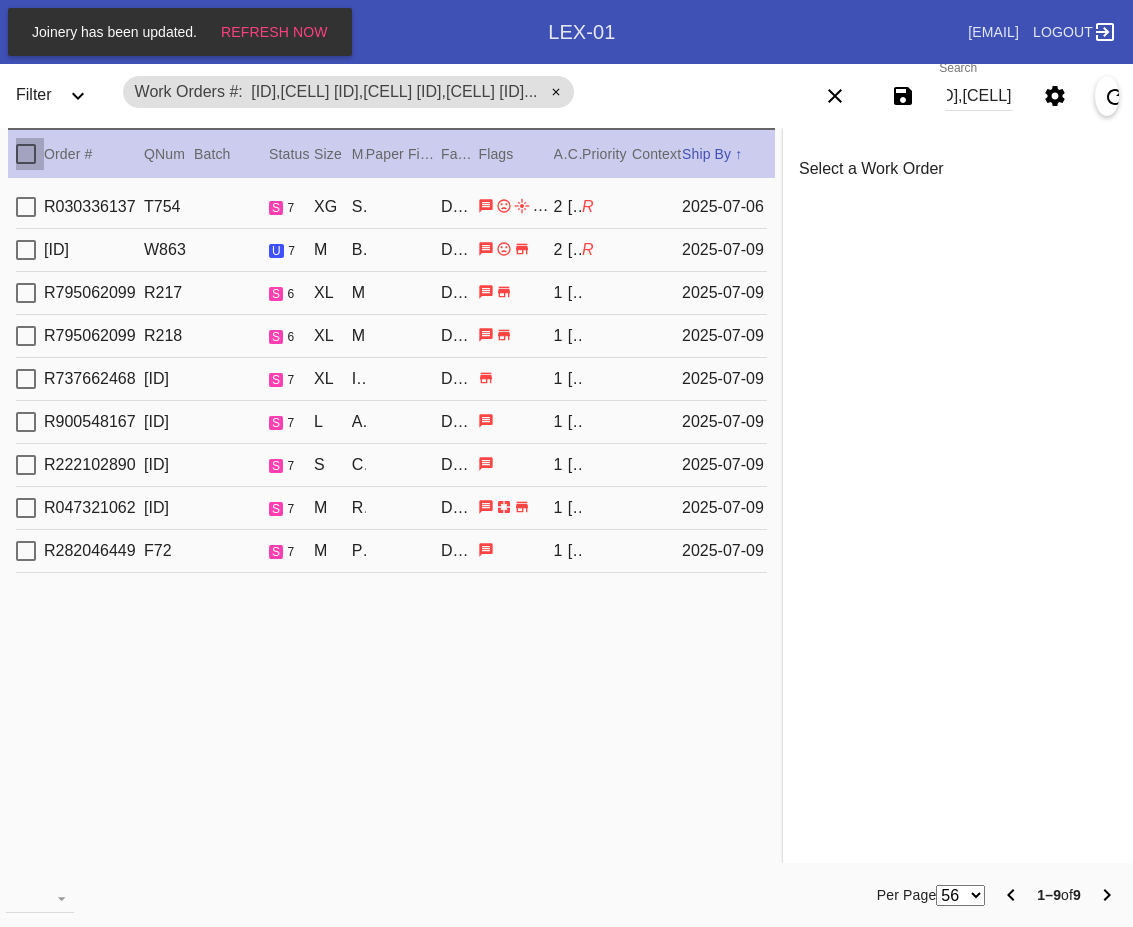 scroll, scrollTop: 0, scrollLeft: 0, axis: both 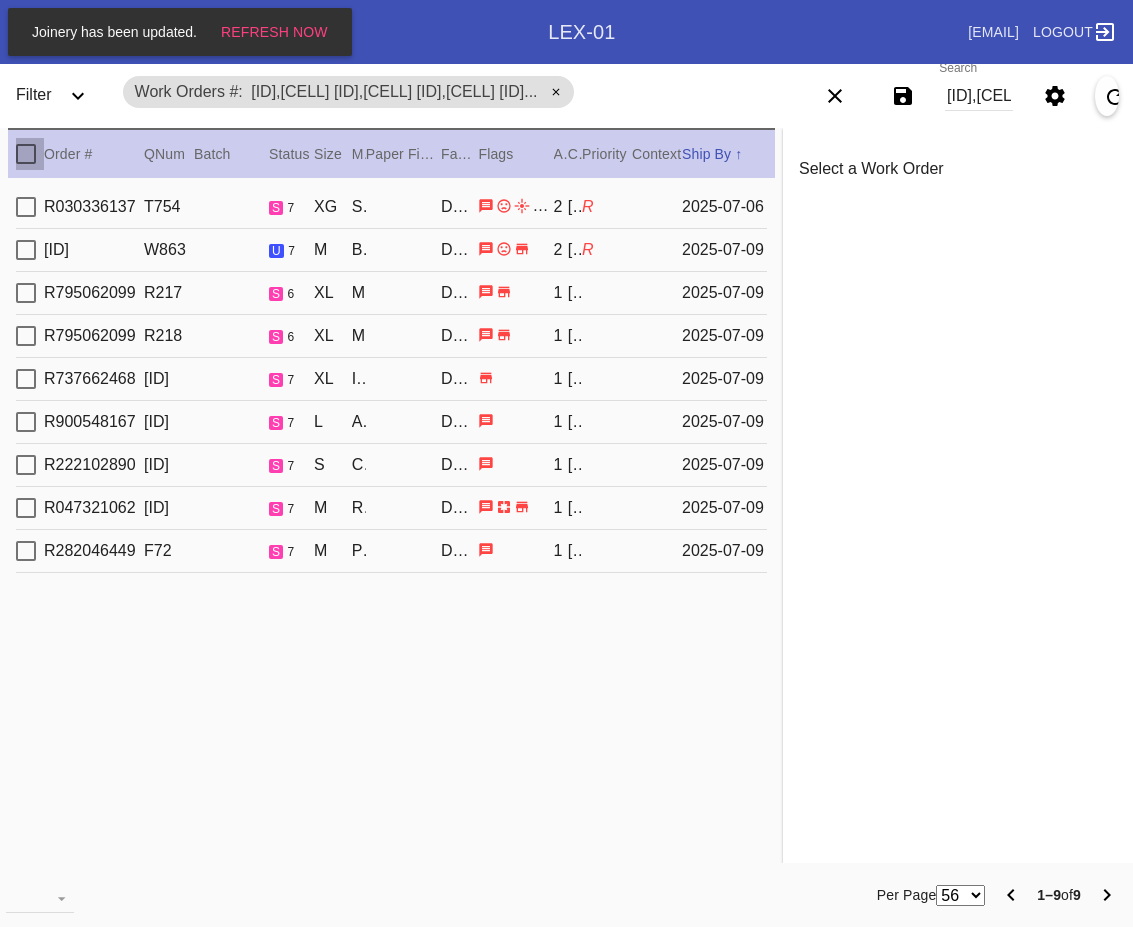 click at bounding box center [26, 154] 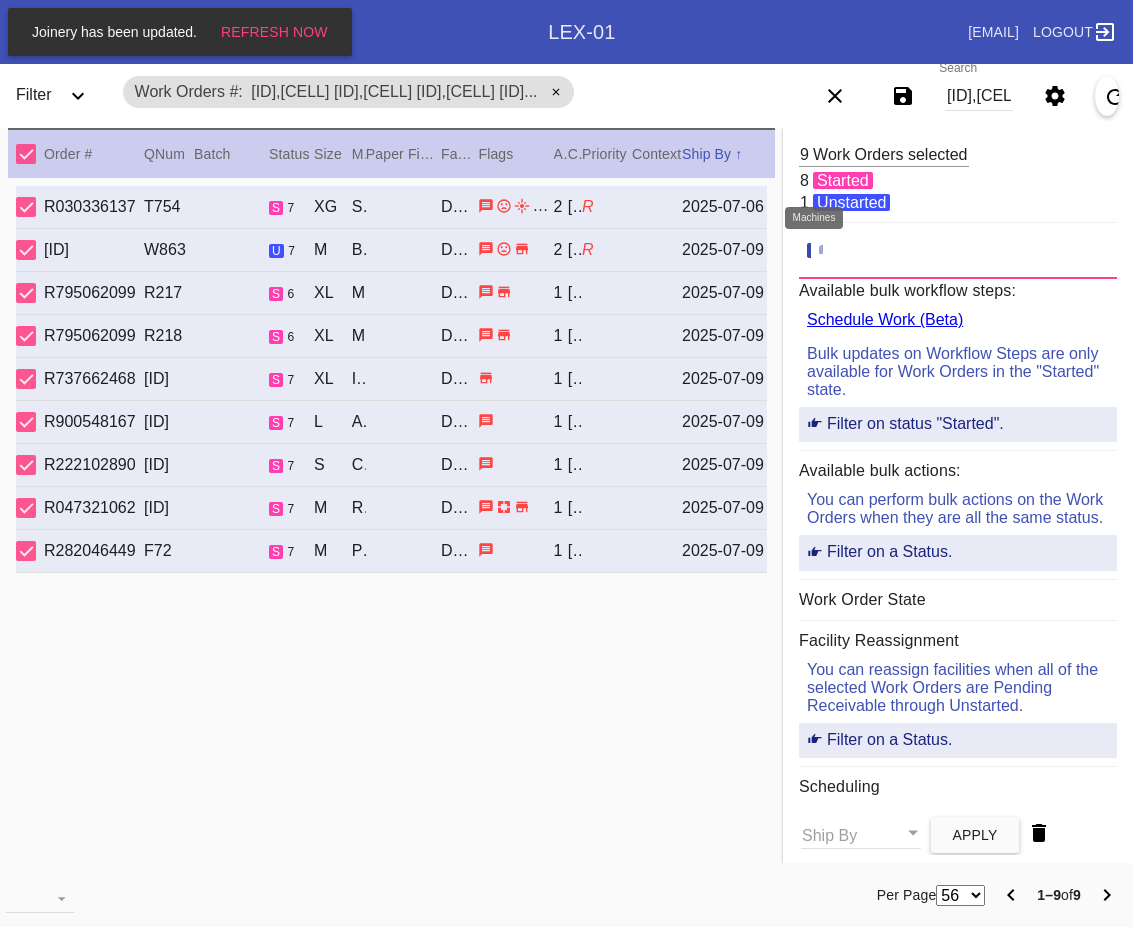 click at bounding box center [829, 251] 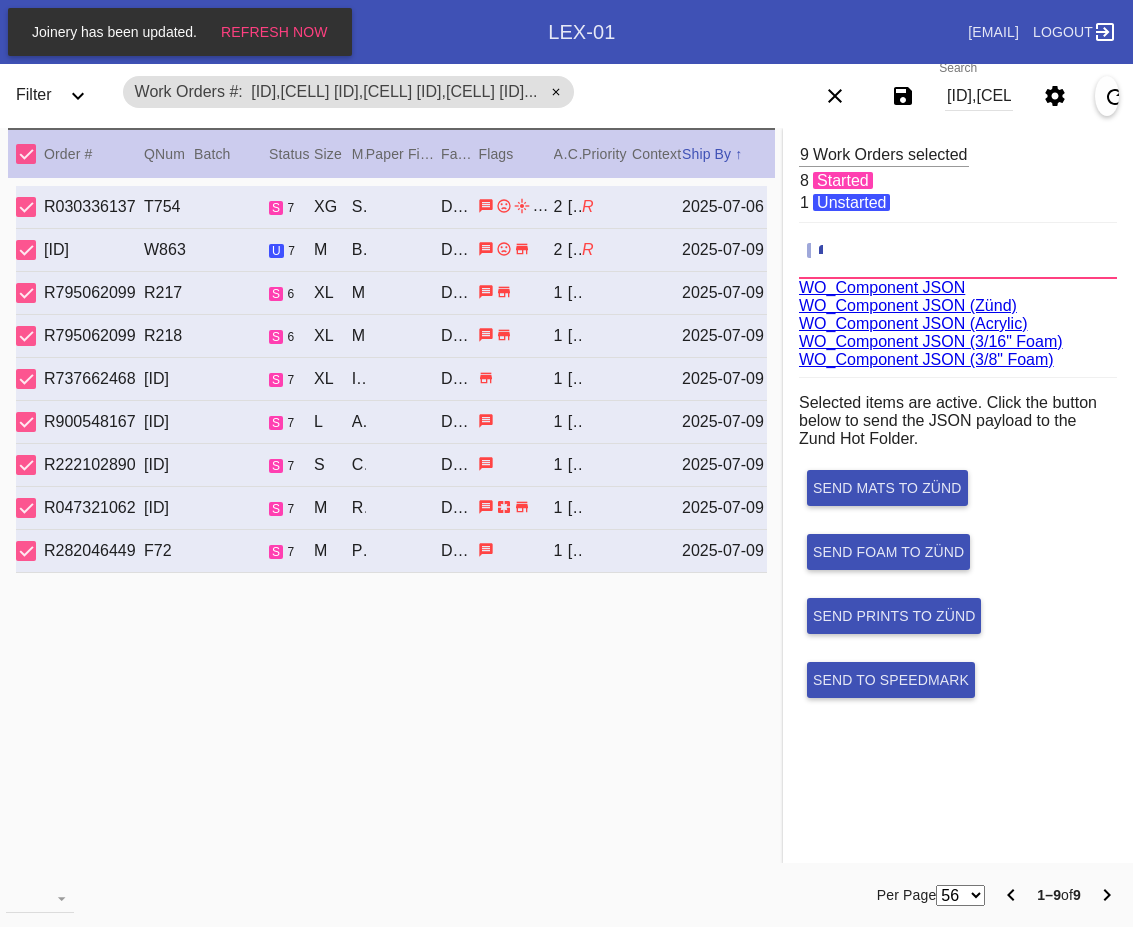 scroll, scrollTop: 75, scrollLeft: 0, axis: vertical 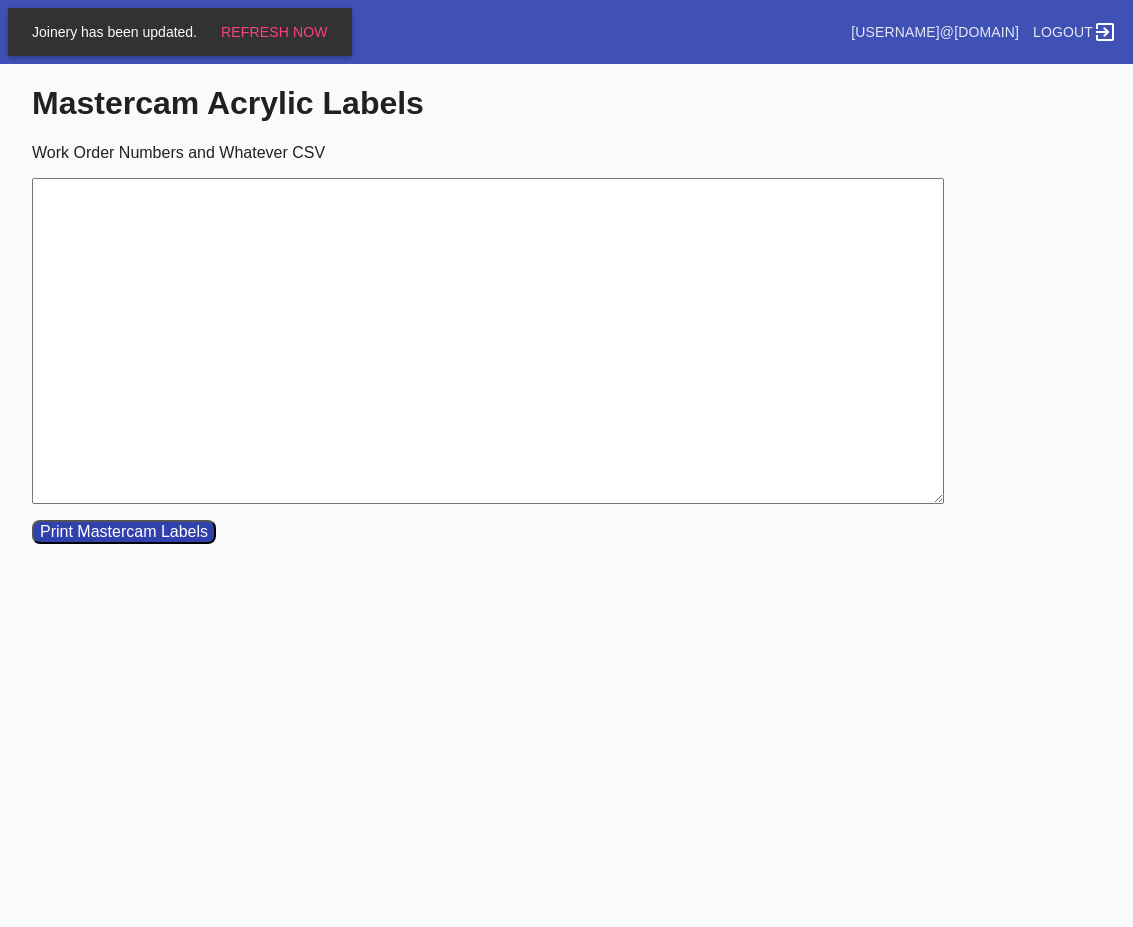 drag, startPoint x: 65, startPoint y: 349, endPoint x: 318, endPoint y: 299, distance: 257.8934 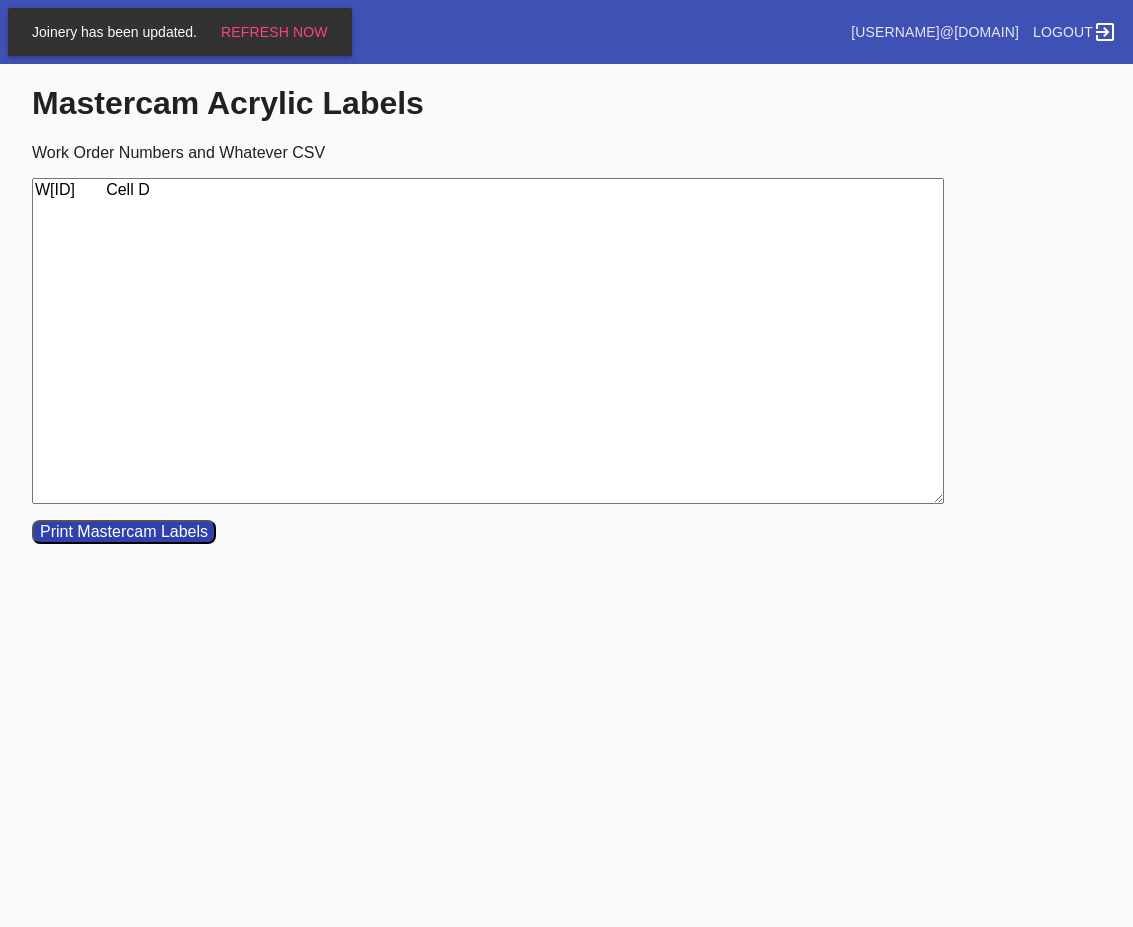 click on "W[ID]	Cell D" at bounding box center (488, 341) 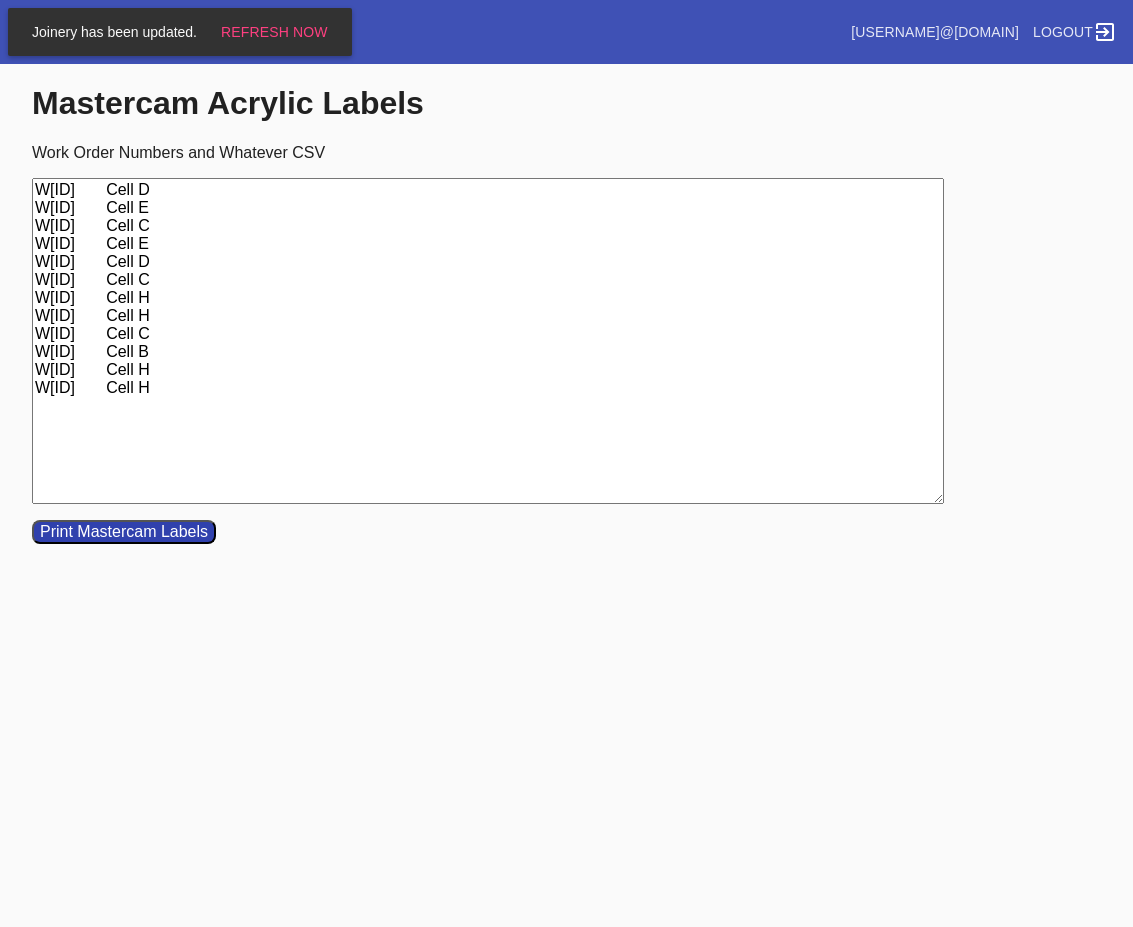 click on "W[ID]	Cell D
W[ID]	Cell E
W[ID]	Cell C
W[ID]	Cell E
W[ID]	Cell D
W[ID]	Cell C
W[ID]	Cell H
W[ID]	Cell H
W[ID]	Cell C
W[ID]	Cell B
W[ID]	Cell H
W[ID]	Cell H" at bounding box center (488, 341) 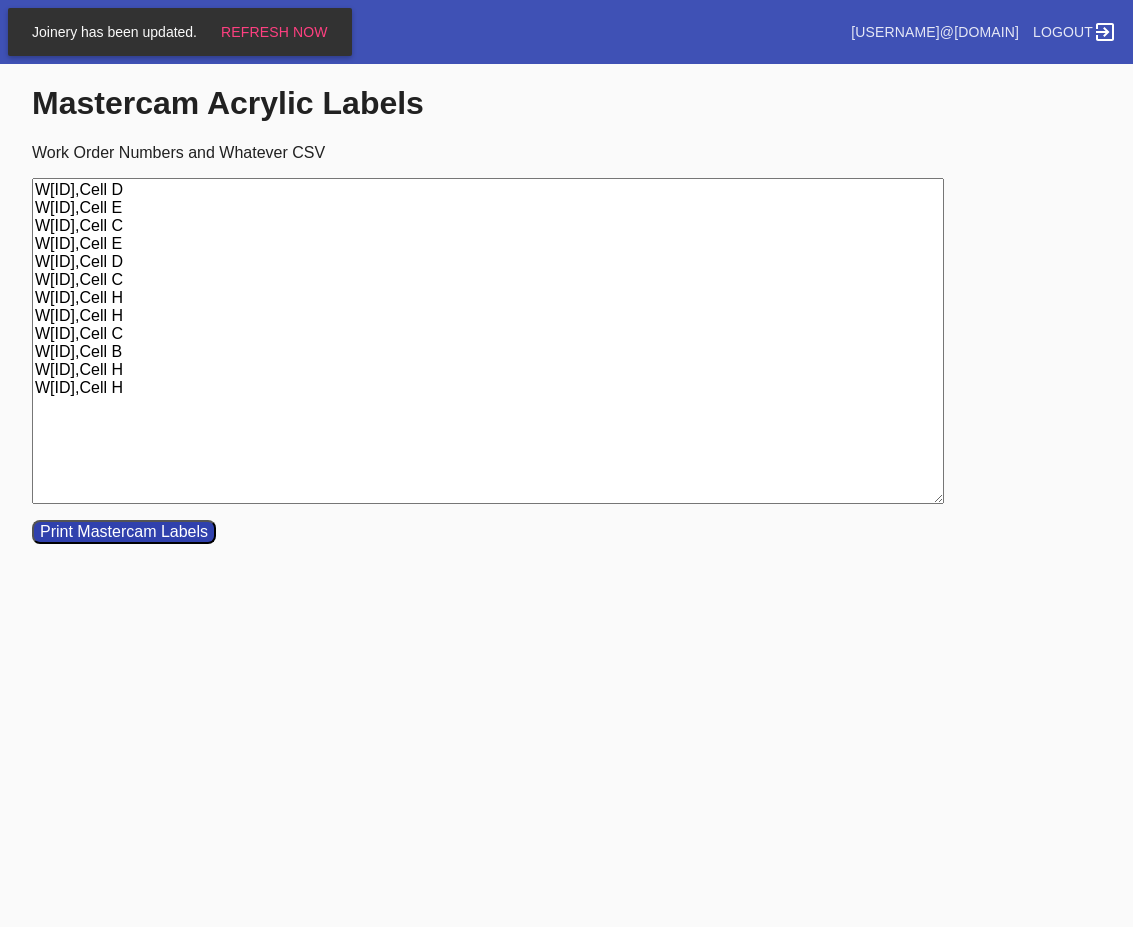 type on "W[ID],Cell D
W[ID],Cell E
W[ID],Cell C
W[ID],Cell E
W[ID],Cell D
W[ID],Cell C
W[ID],Cell H
W[ID],Cell H
W[ID],Cell C
W[ID],Cell B
W[ID],Cell H
W[ID],Cell H" 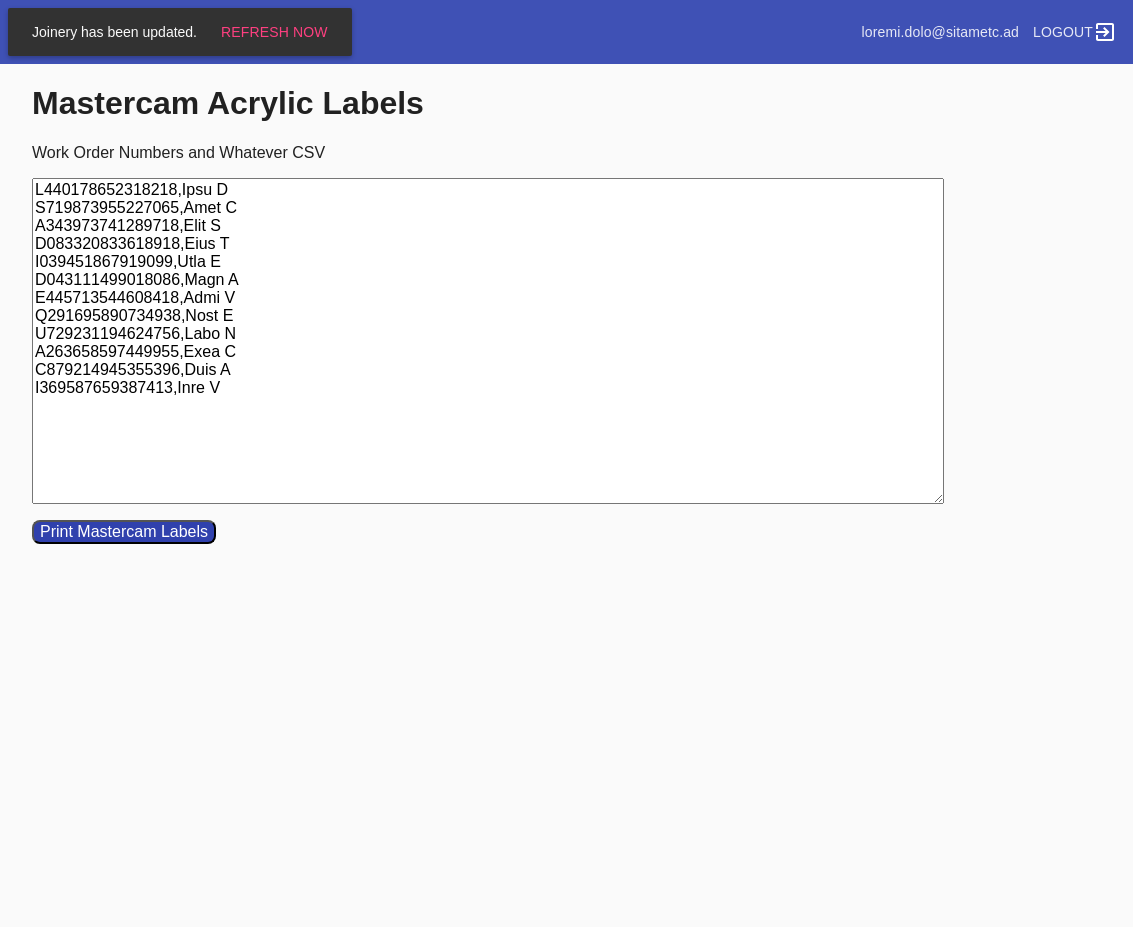 scroll, scrollTop: 0, scrollLeft: 0, axis: both 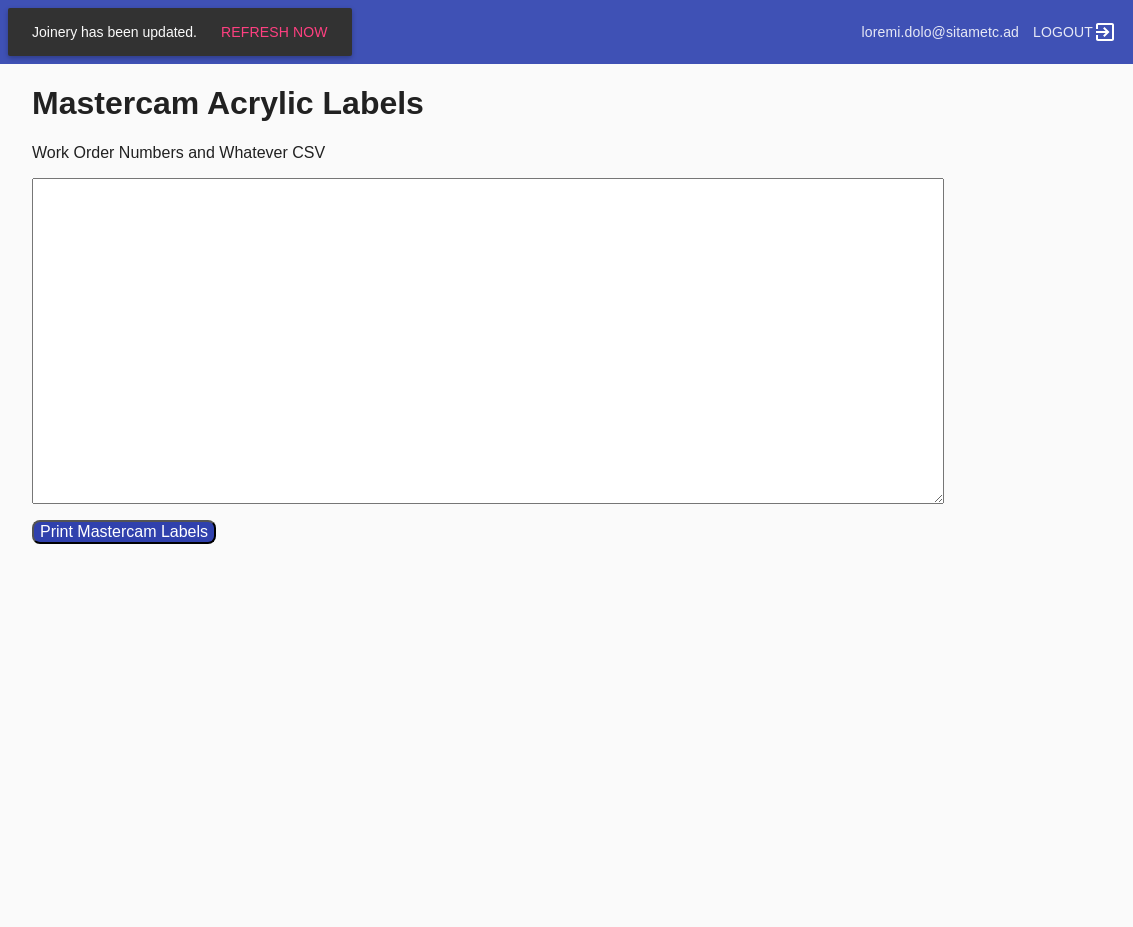 click on "Work Order Numbers and Whatever CSV" at bounding box center (488, 341) 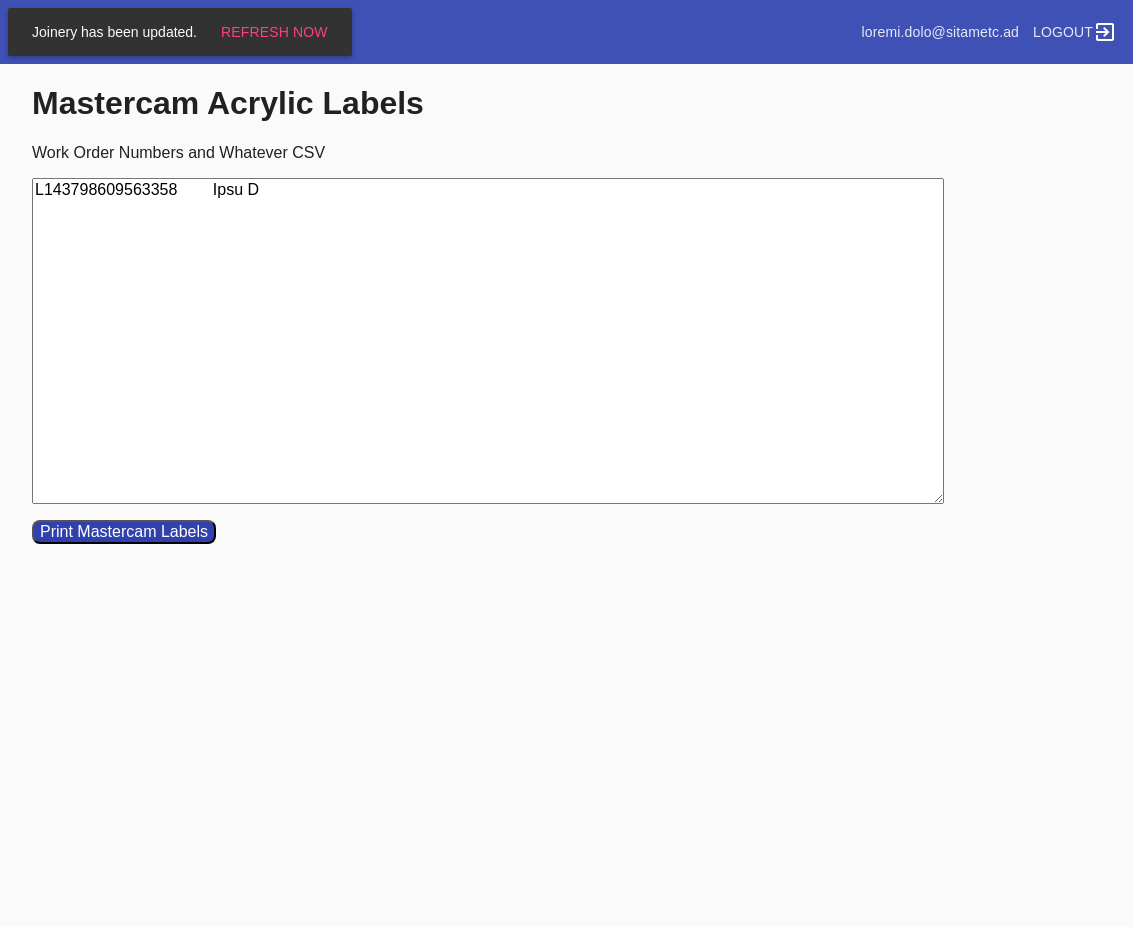 click on "L143798609563358	Ipsu D" at bounding box center [488, 341] 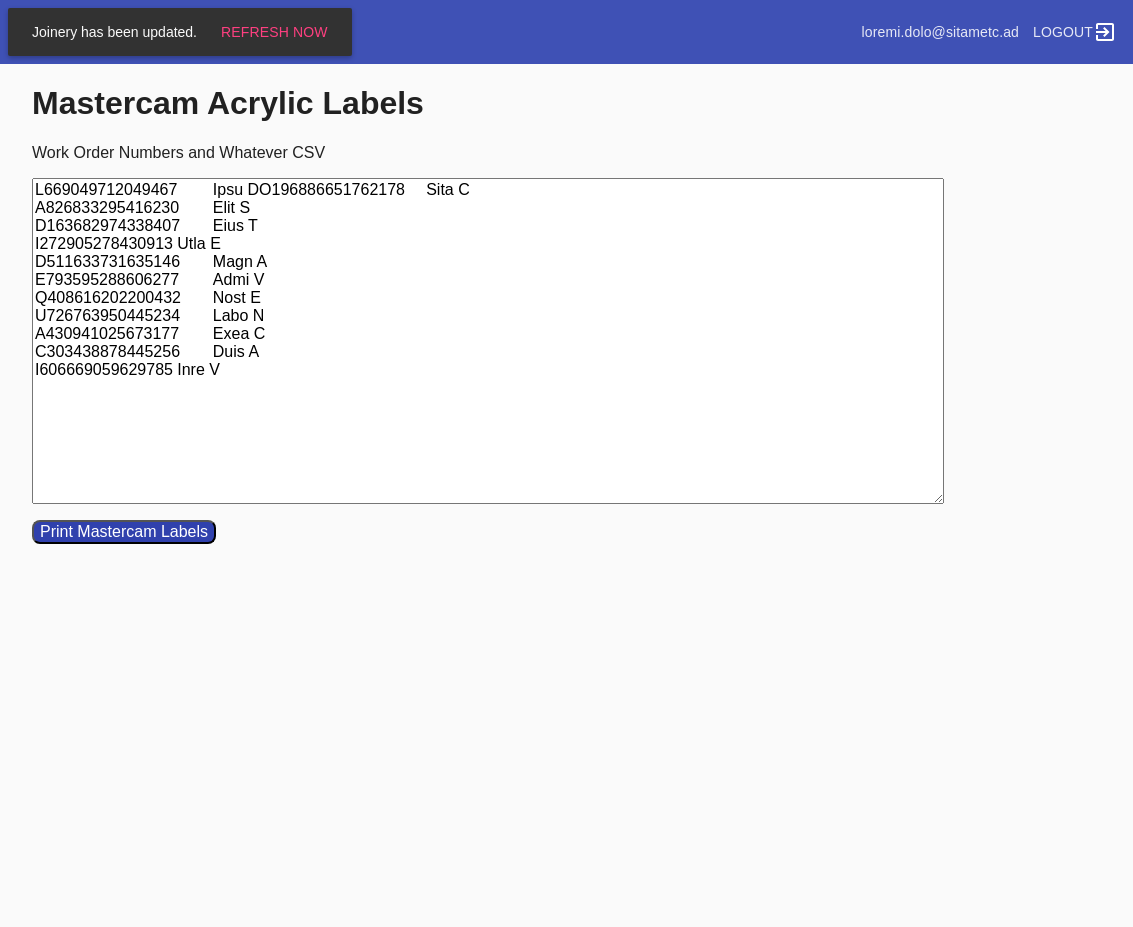 click on "L669049712049467	Ipsu DO196886651762178	Sita C
A826833295416230	Elit S
D163682974338407	Eius T
I272905278430913	Utla E
D511633731635146	Magn A
E793595288606277	Admi V
Q408616202200432	Nost E
U726763950445234	Labo N
A430941025673177	Exea C
C303438878445256	Duis A
I606669059629785	Inre V" at bounding box center [488, 341] 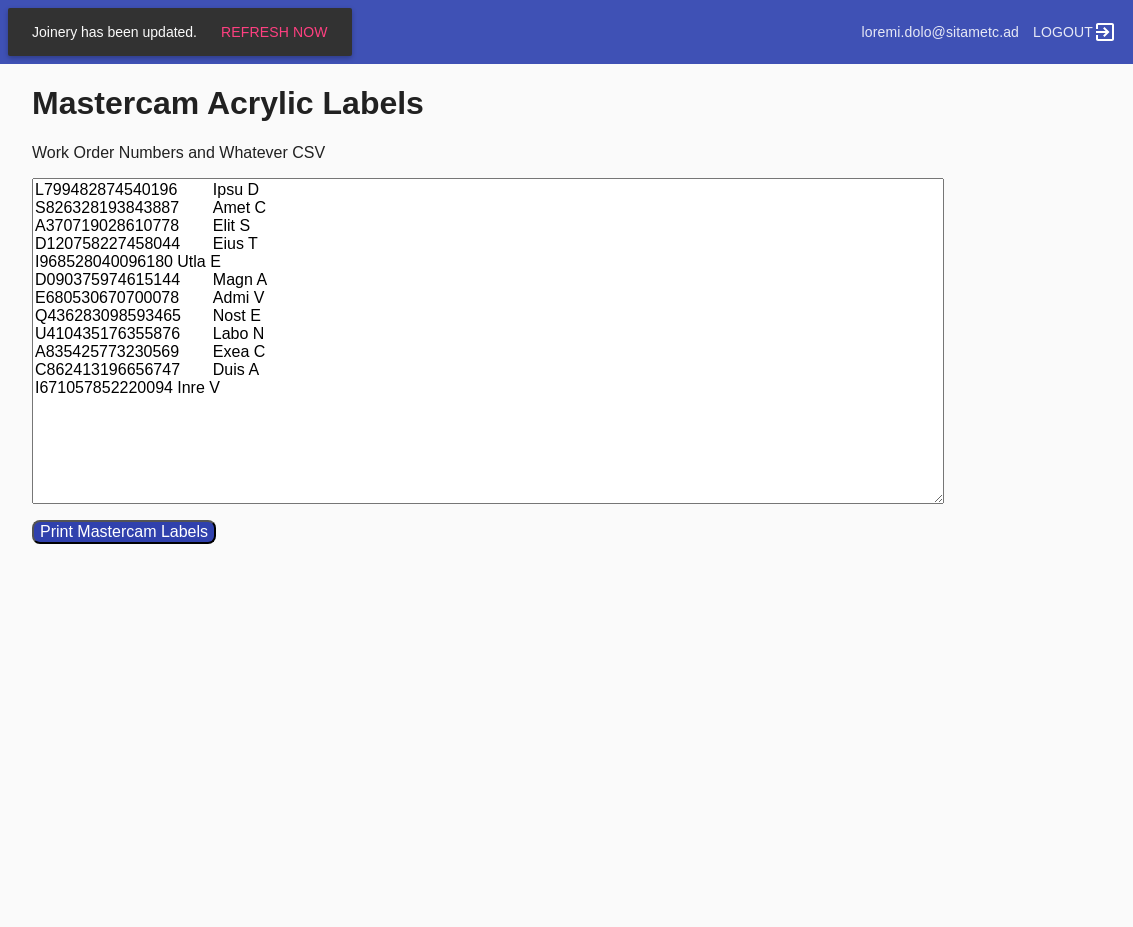 click on "L799482874540196	Ipsu D
S826328193843887	Amet C
A370719028610778	Elit S
D120758227458044	Eius T
I968528040096180	Utla E
D090375974615144	Magn A
E680530670700078	Admi V
Q436283098593465	Nost E
U410435176355876	Labo N
A835425773230569	Exea C
C862413196656747	Duis A
I671057852220094	Inre V" at bounding box center (488, 341) 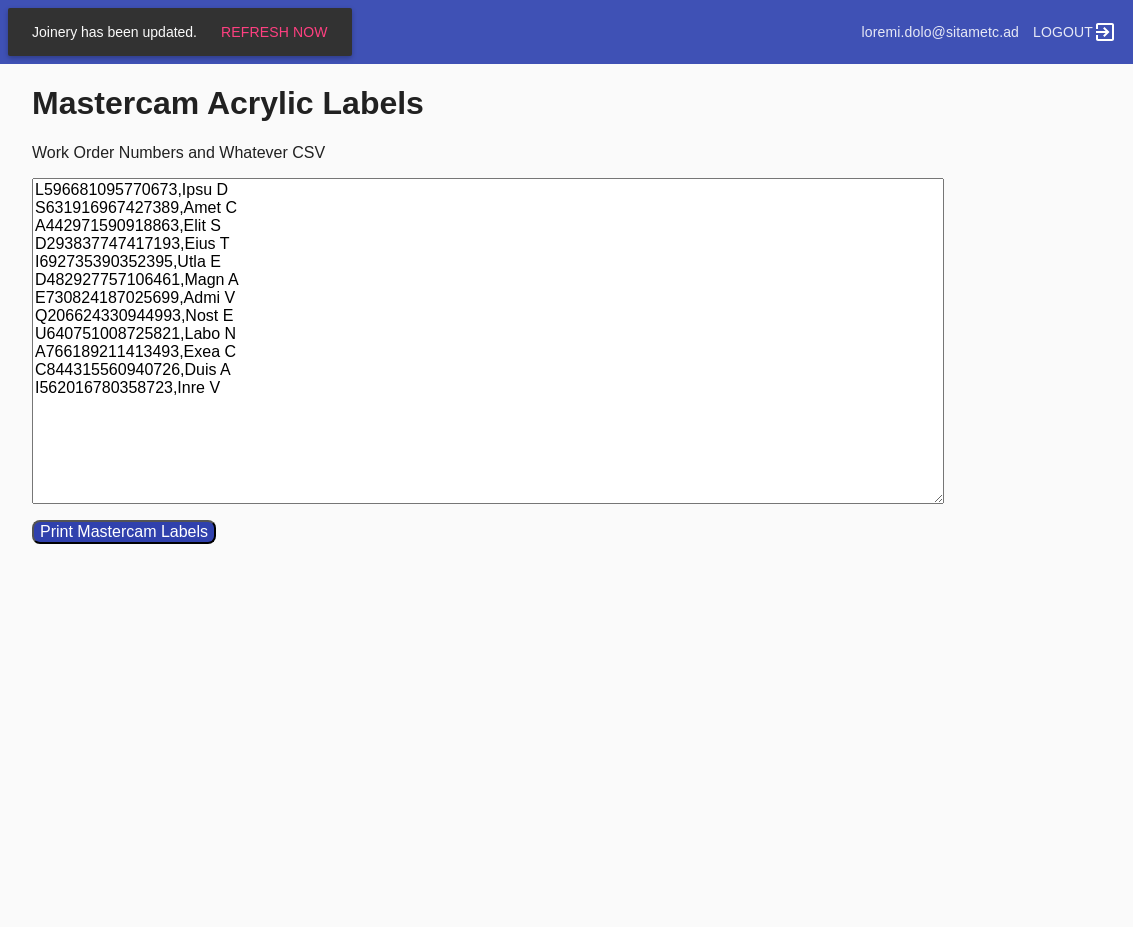 click on "Print Mastercam Labels" at bounding box center [124, 532] 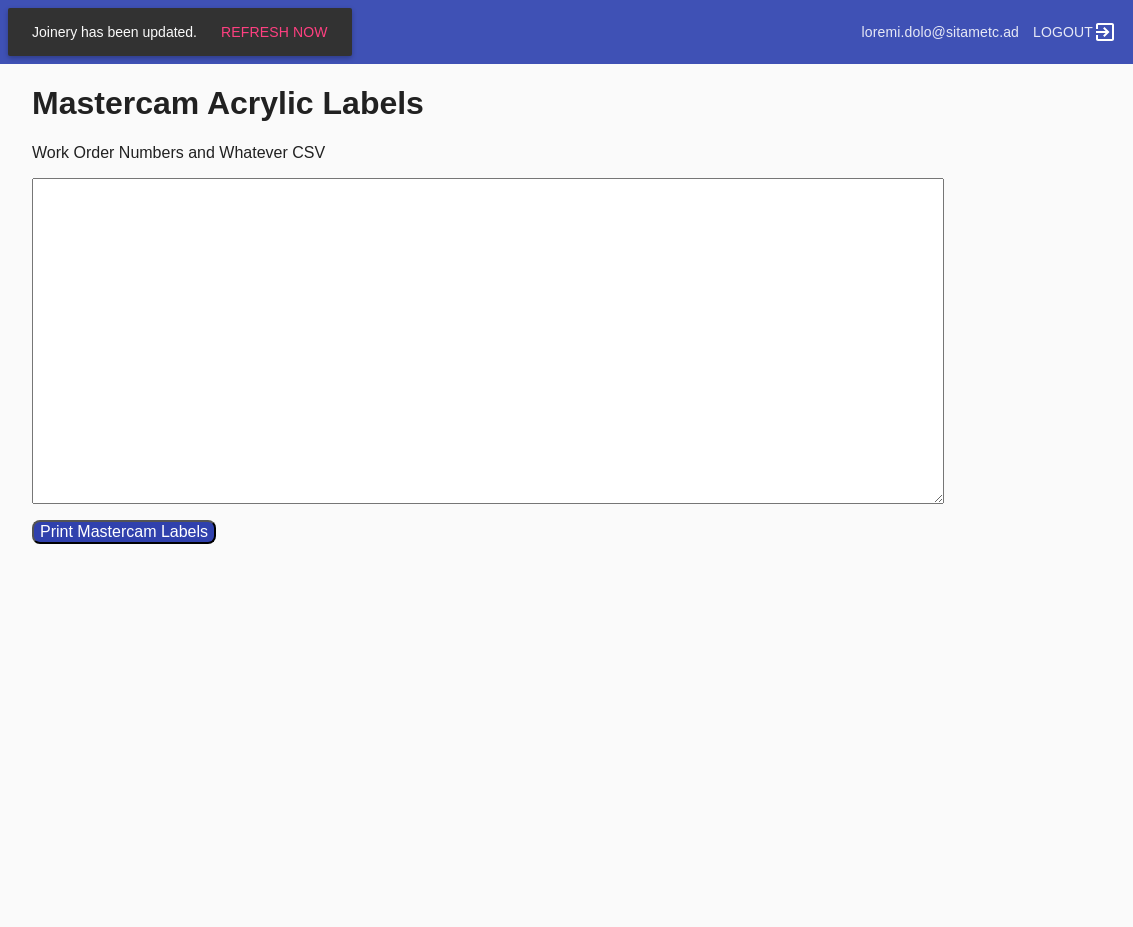 paste on "L359231575315840	Ipsu D" 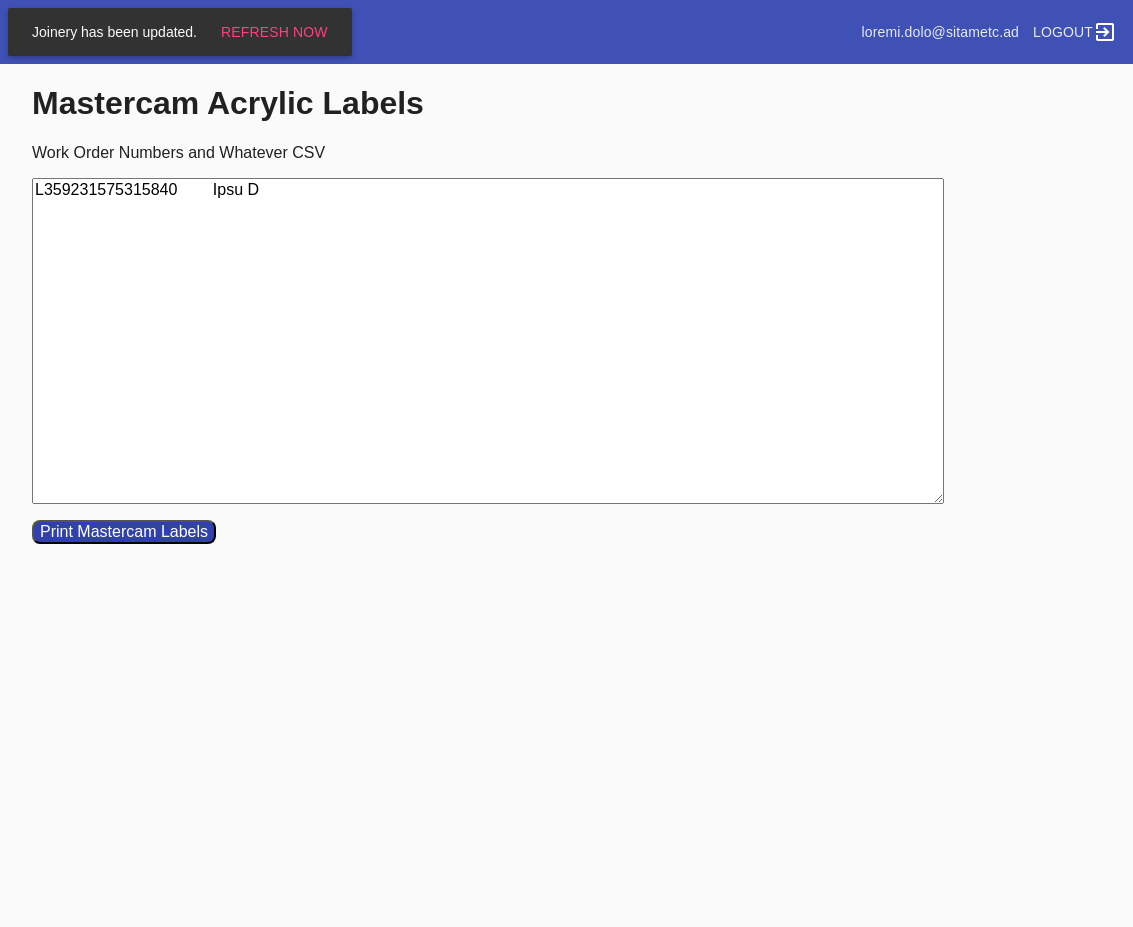 click on "L359231575315840	Ipsu D" at bounding box center (488, 341) 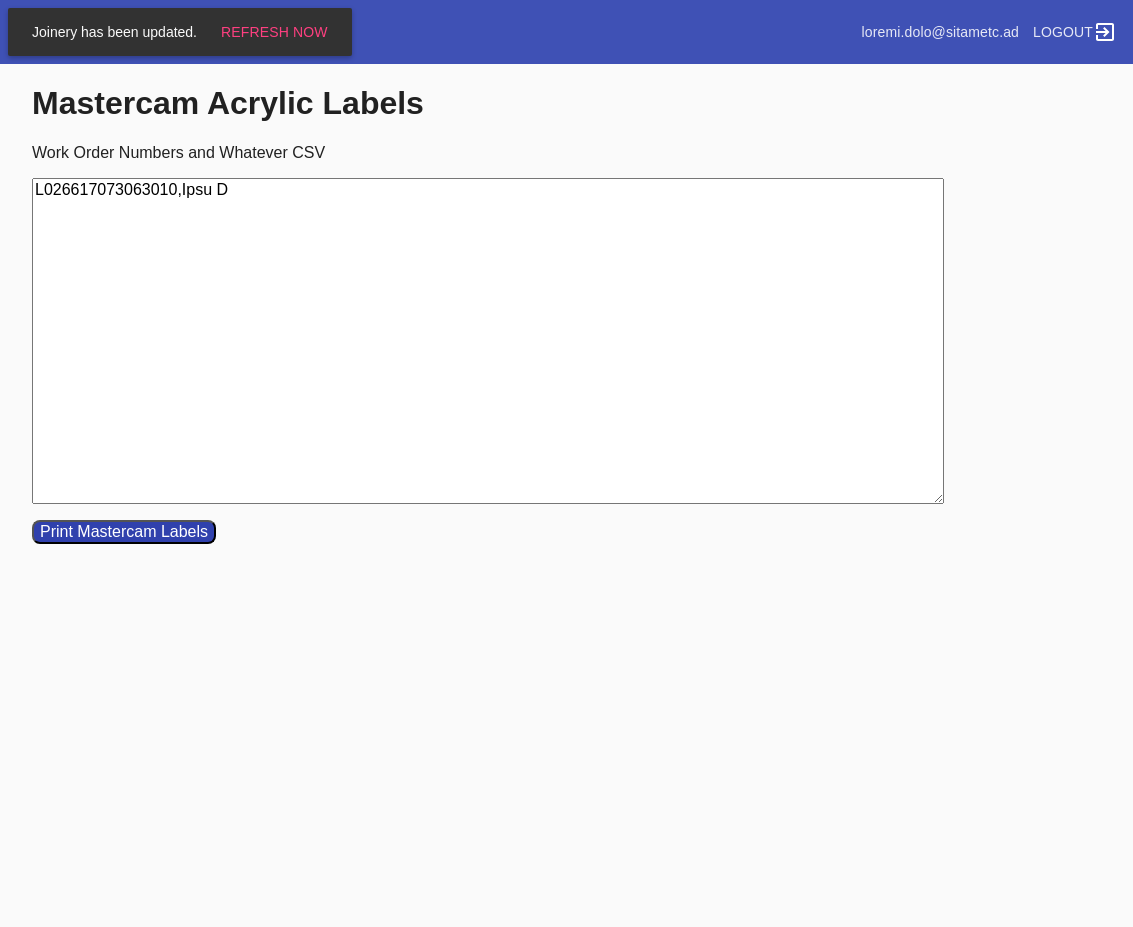 type on "L026617073063010,Ipsu D" 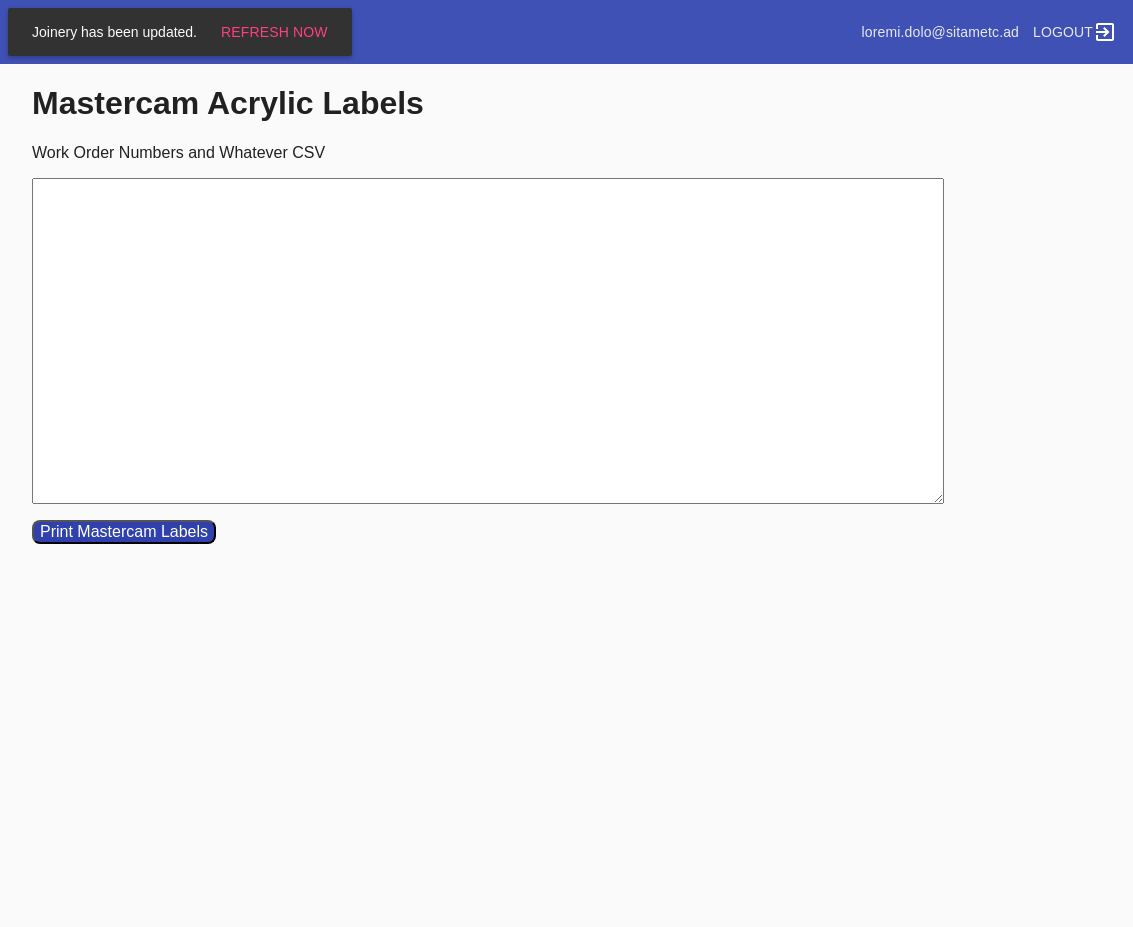 click on "Work Order Numbers and Whatever CSV" at bounding box center [488, 341] 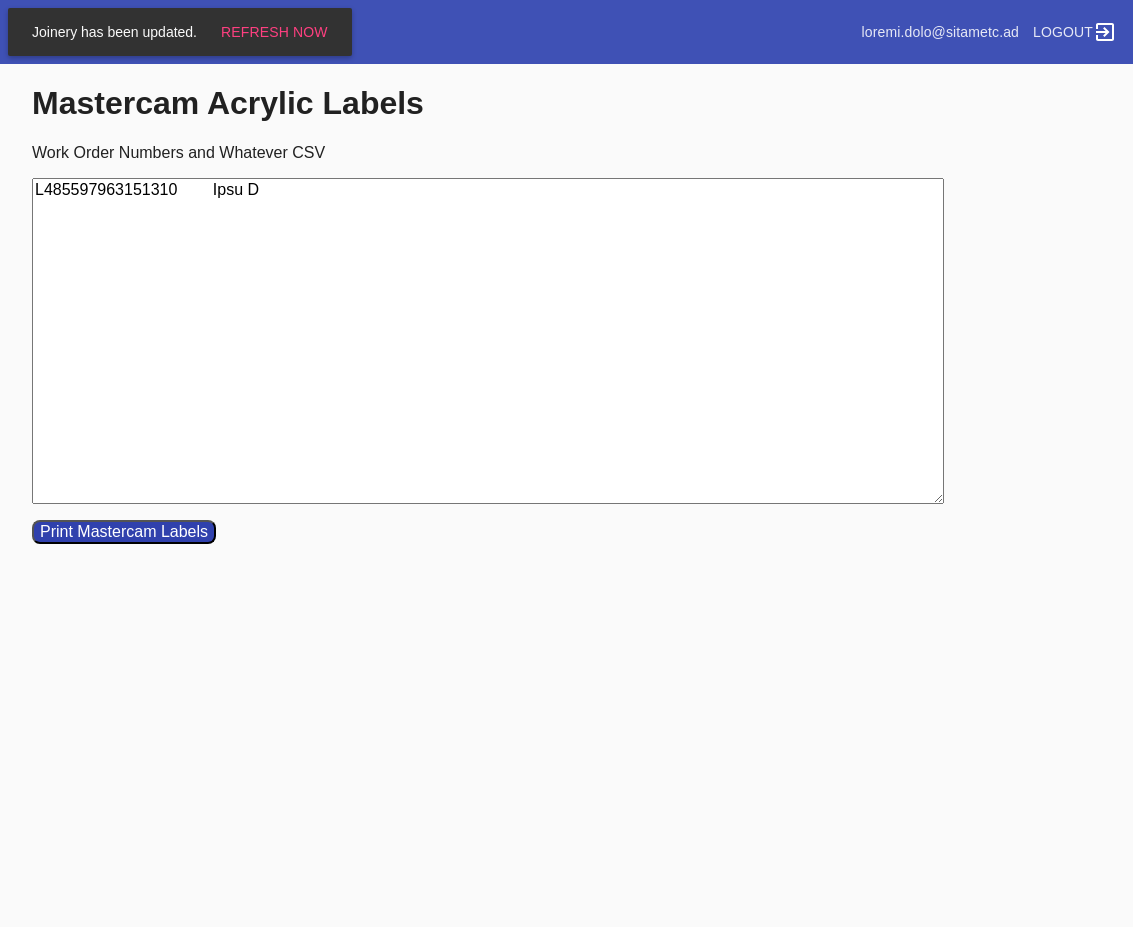 click on "L485597963151310	Ipsu D" at bounding box center (488, 341) 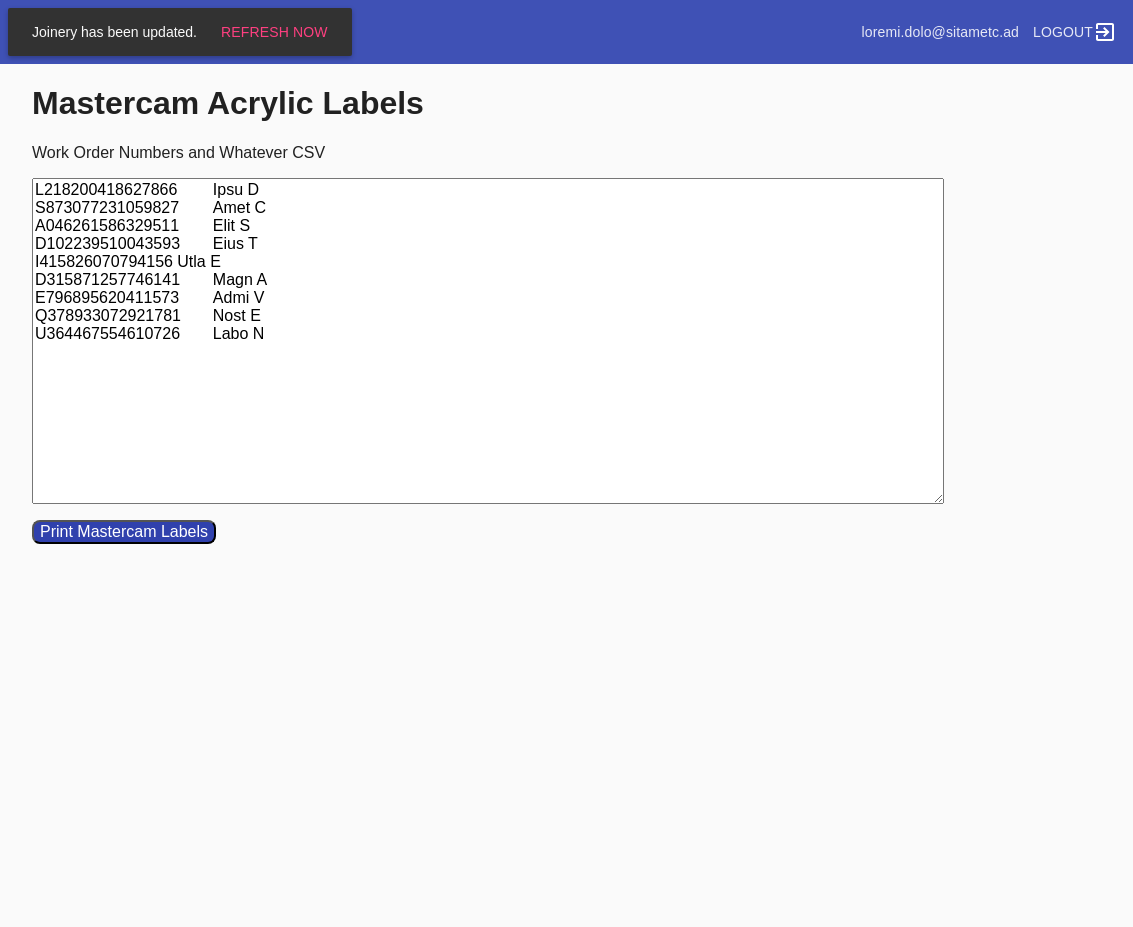 click on "L218200418627866	Ipsu D
S873077231059827	Amet C
A046261586329511	Elit S
D102239510043593	Eius T
I415826070794156	Utla E
D315871257746141	Magn A
E796895620411573	Admi V
Q378933072921781	Nost E
U364467554610726	Labo N" at bounding box center [488, 341] 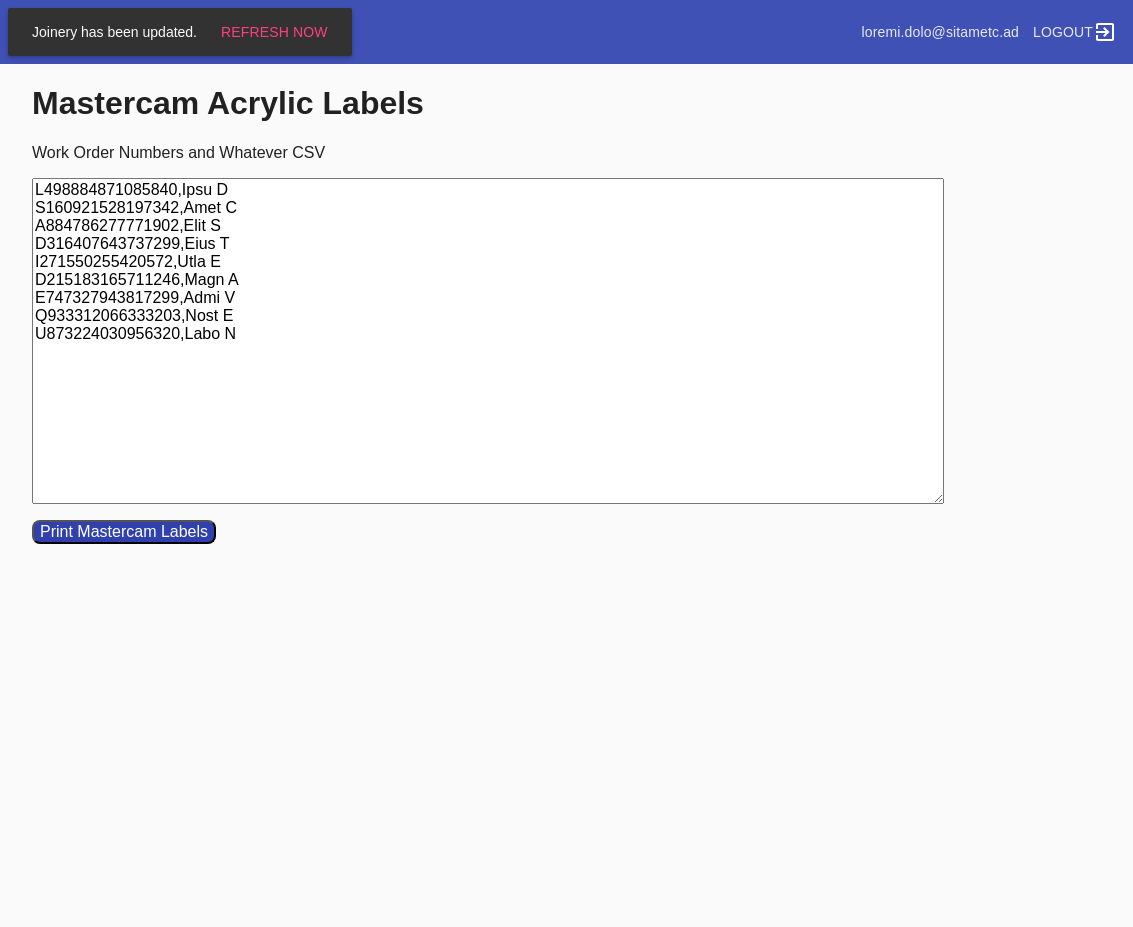 type on "L498884871085840,Ipsu D
S160921528197342,Amet C
A884786277771902,Elit S
D316407643737299,Eius T
I271550255420572,Utla E
D215183165711246,Magn A
E747327943817299,Admi V
Q933312066333203,Nost E
U873224030956320,Labo N" 